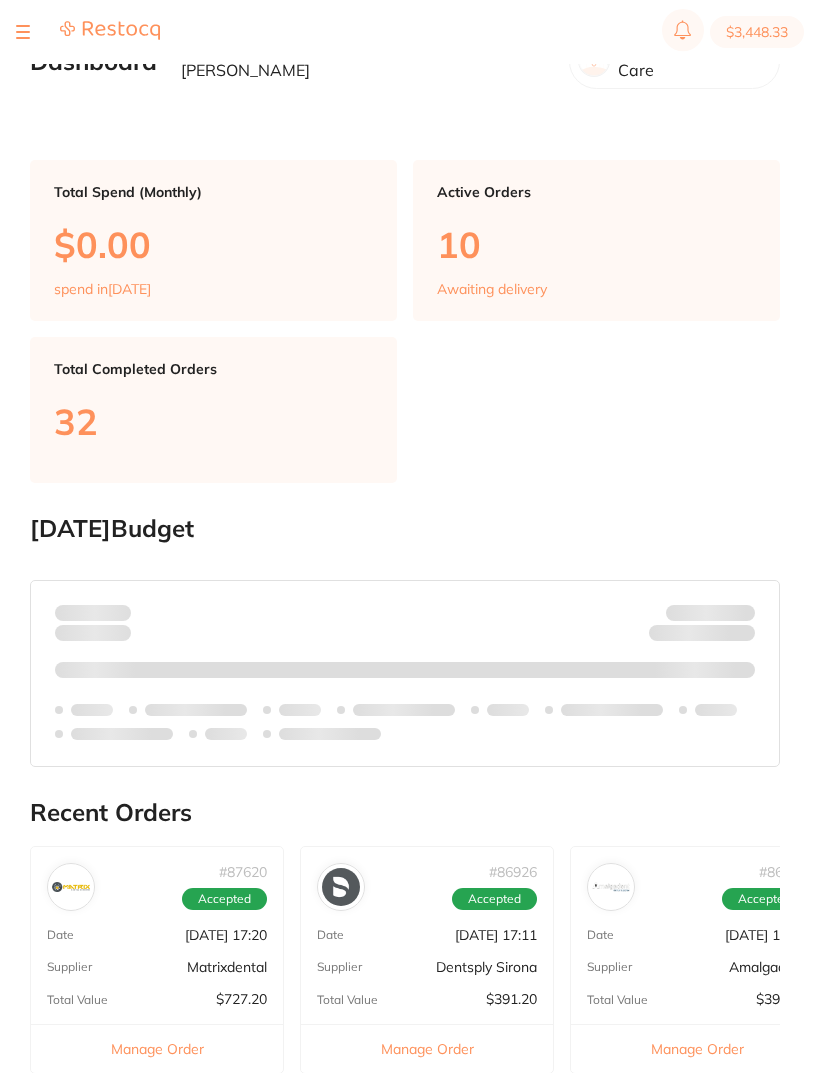 scroll, scrollTop: 0, scrollLeft: 0, axis: both 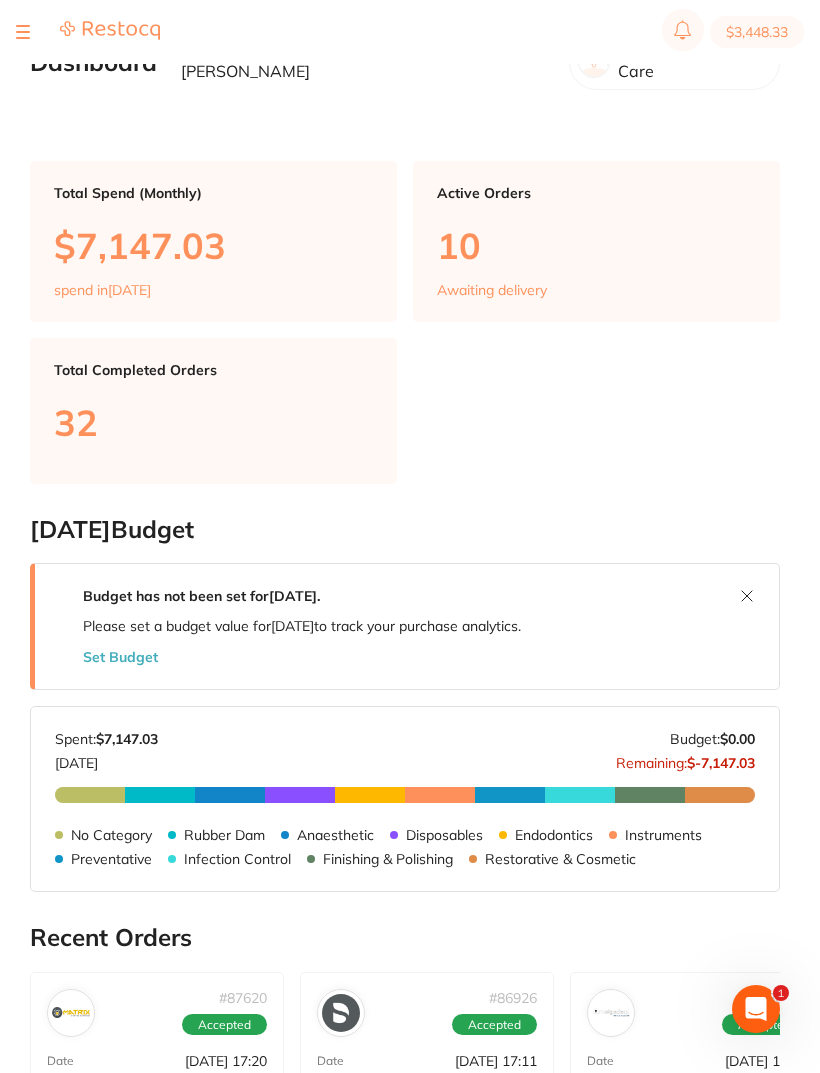 click on "$3,448.33" at bounding box center [757, 32] 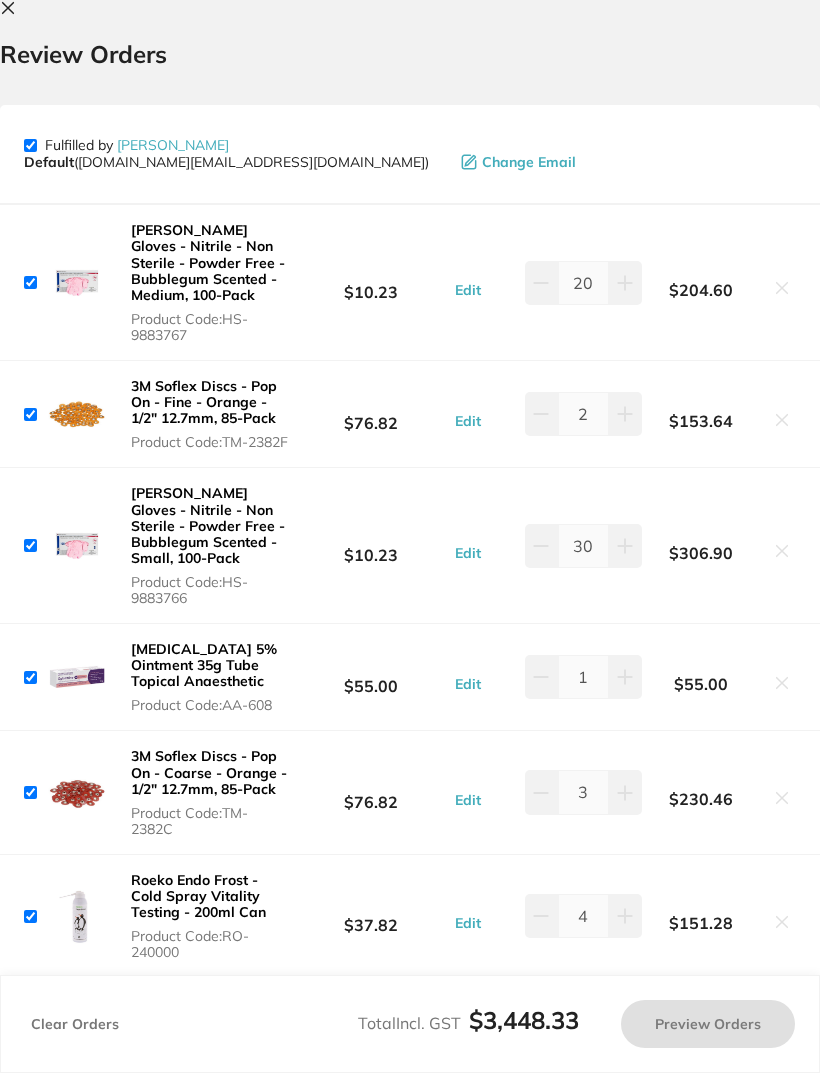 checkbox on "true" 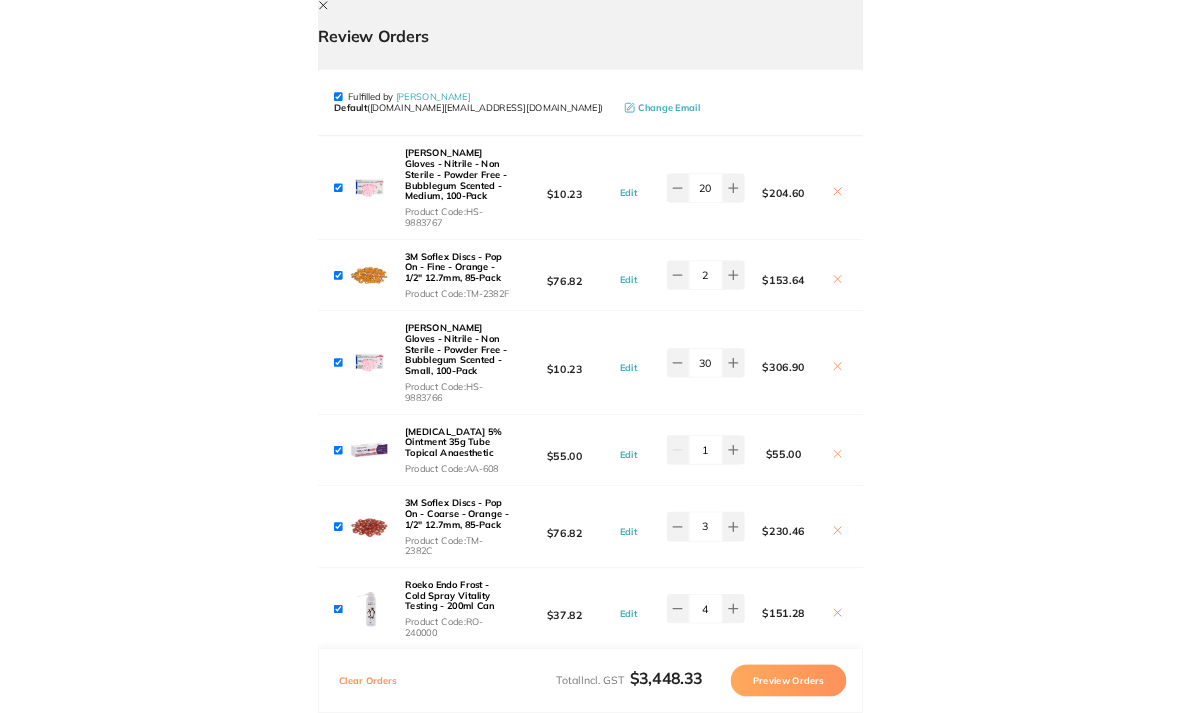 scroll, scrollTop: 0, scrollLeft: 0, axis: both 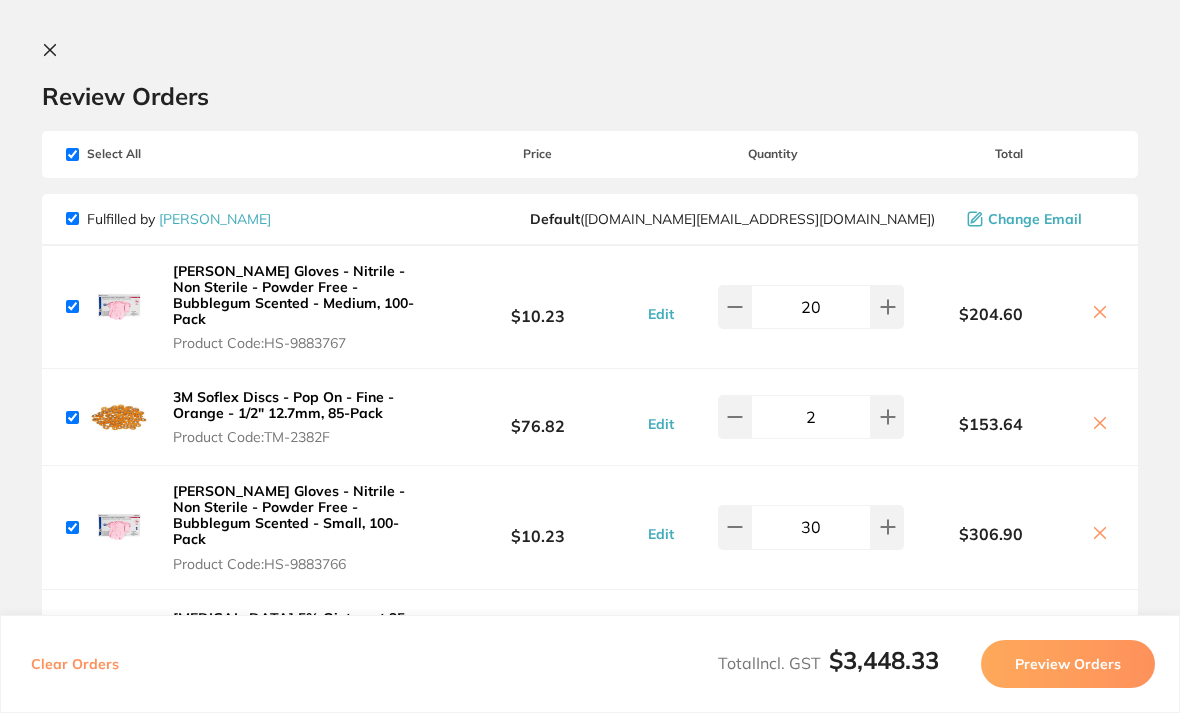 click on "Review Orders Your orders are being processed and we will notify you once we have placed the orders. You may close this window Back to Preview Orders [DATE] 8:51 [PERSON_NAME] # 87834 [PERSON_NAME] # 87838 Ark Health # 87832 Matrixdental # 87835 Amalgadent # 87836 Healthware [GEOGRAPHIC_DATA] [PERSON_NAME] # 83577 VP Dental & Medical Supplies # 87574 Deliver To [PERSON_NAME] ( Riviera Dental Care ) [STREET_ADDRESS] (03) 5152 4636 [EMAIL_ADDRESS][DOMAIN_NAME] Select All Price Quantity Total Fulfilled by   [PERSON_NAME] Default ( [DOMAIN_NAME][EMAIL_ADDRESS][DOMAIN_NAME] ) Change Email   [PERSON_NAME] Gloves - Nitrile - Non Sterile - Powder Free - Bubblegum Scented - Medium, 100-Pack   Product Code:  HS-9883767     $10.23 Edit     20         $204.60   3M Soflex Discs - Pop On - Fine - Orange - 1/2" 12.7mm, 85-Pack   Product Code:  TM-2382F     $76.82 Edit     2         $153.64   [PERSON_NAME] Gloves - Nitrile - Non Sterile - Powder Free - Bubblegum Scented - Small, 100-Pack   Product Code:      Edit" at bounding box center [590, 356] 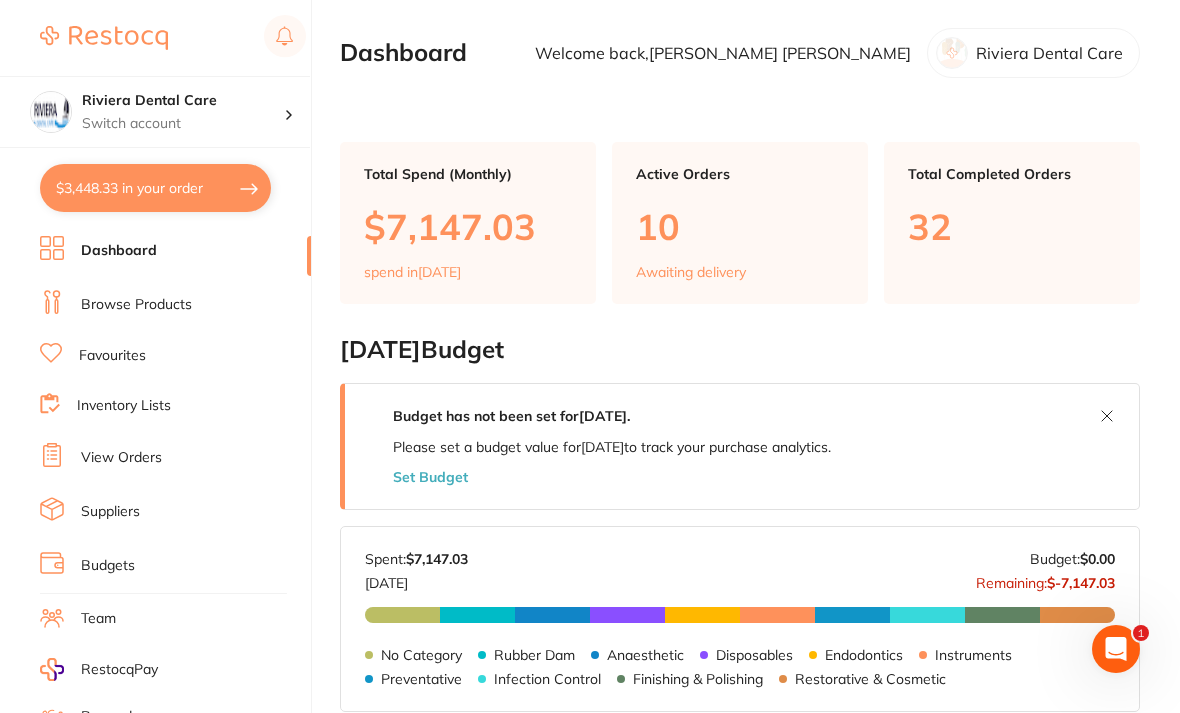 scroll, scrollTop: 1, scrollLeft: 0, axis: vertical 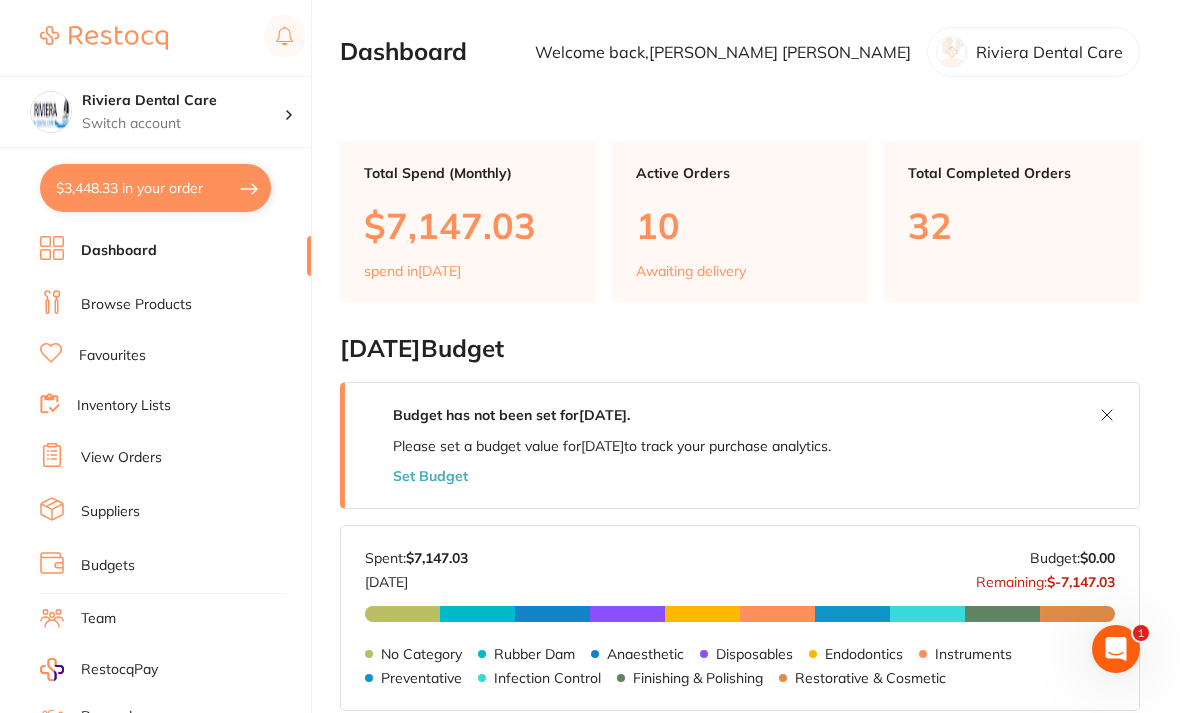 click on "Browse Products" at bounding box center (136, 305) 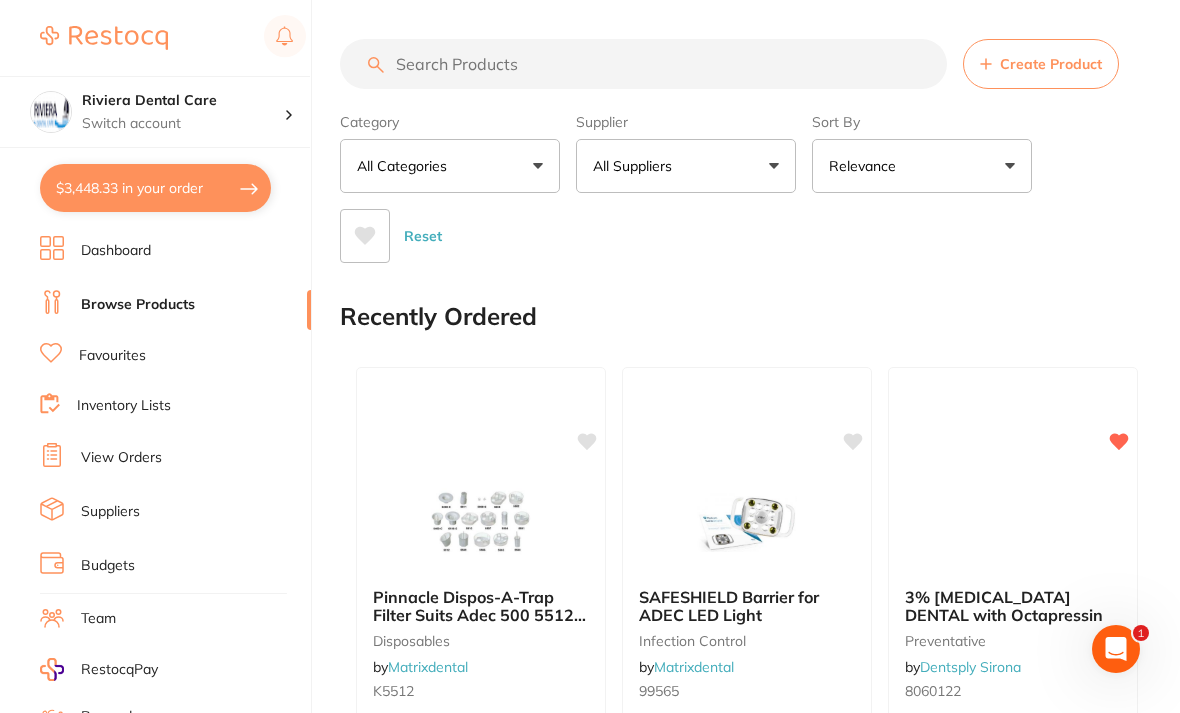 scroll, scrollTop: 0, scrollLeft: 0, axis: both 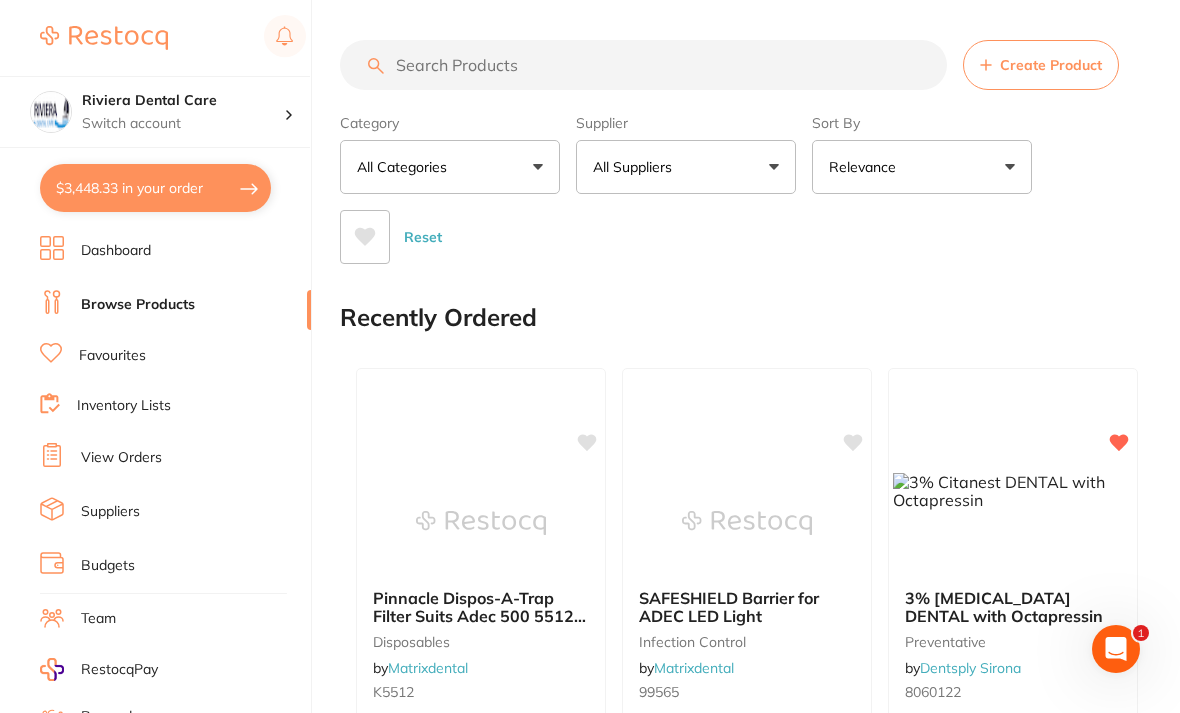 click at bounding box center [643, 65] 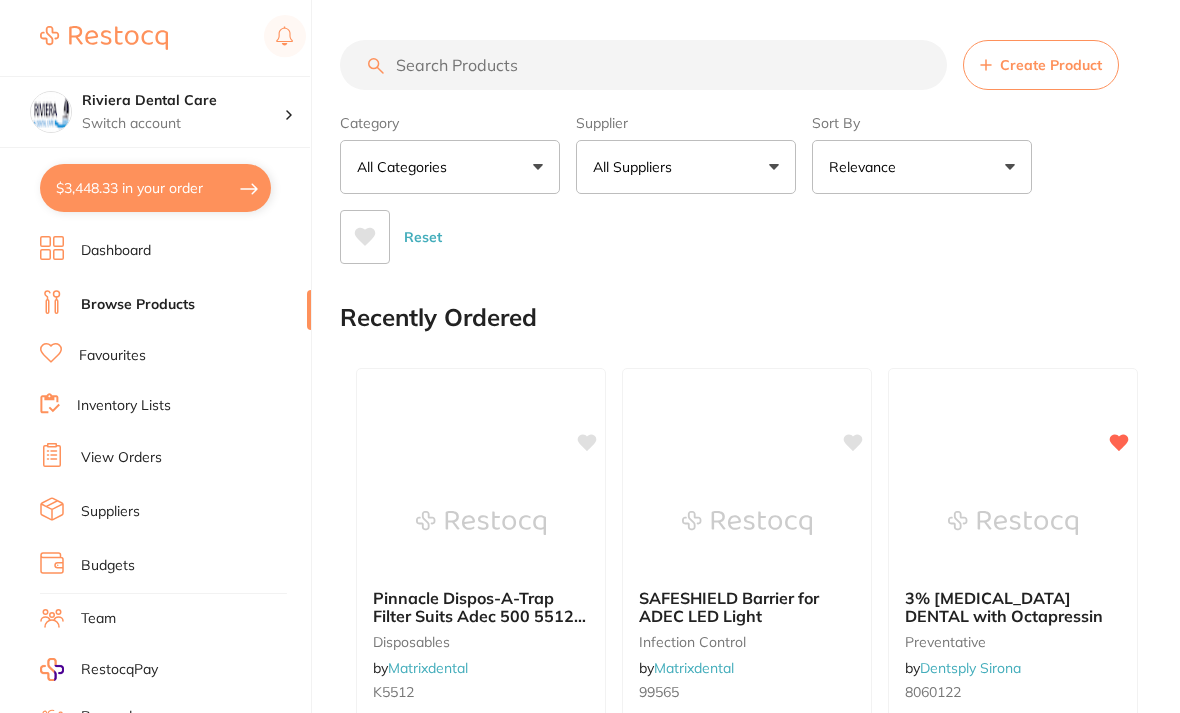 scroll, scrollTop: 1, scrollLeft: 0, axis: vertical 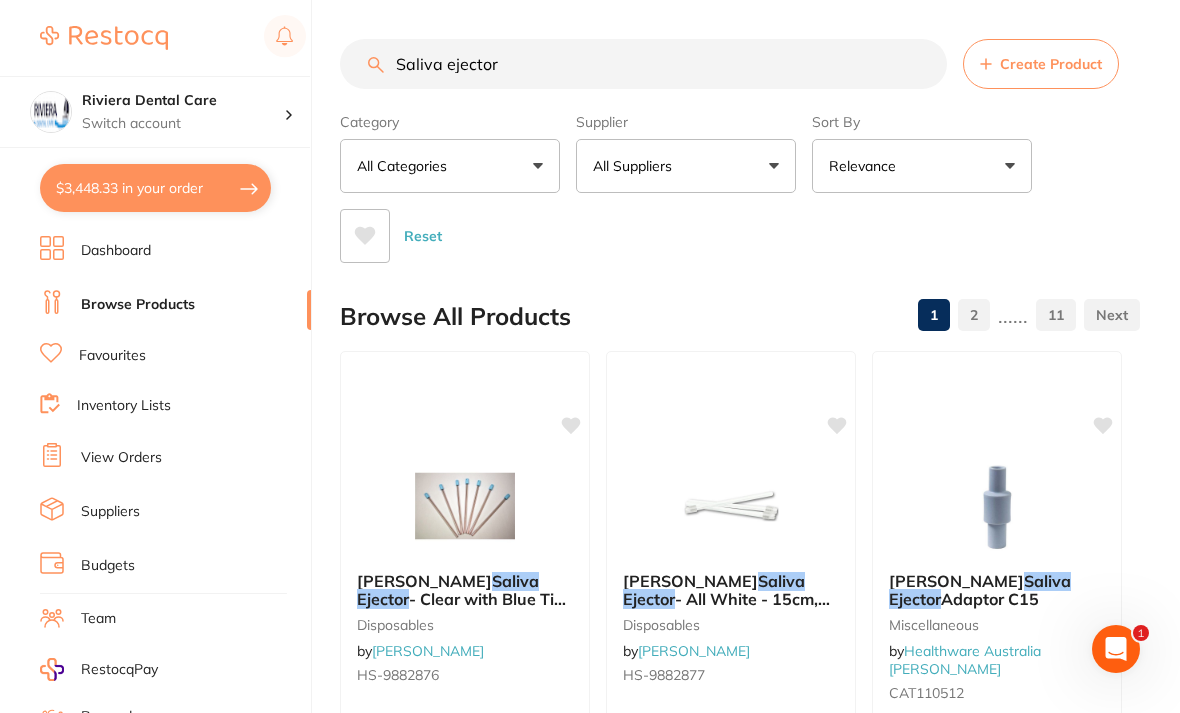 type on "Saliva ejector" 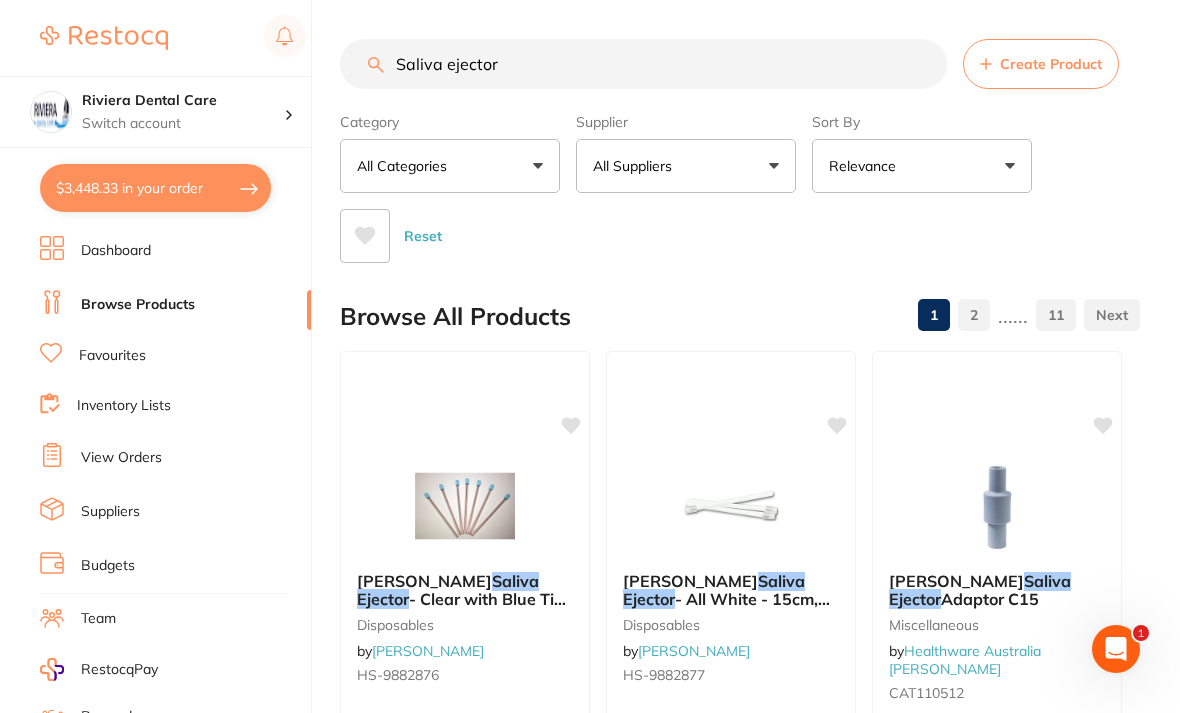 scroll, scrollTop: 0, scrollLeft: 0, axis: both 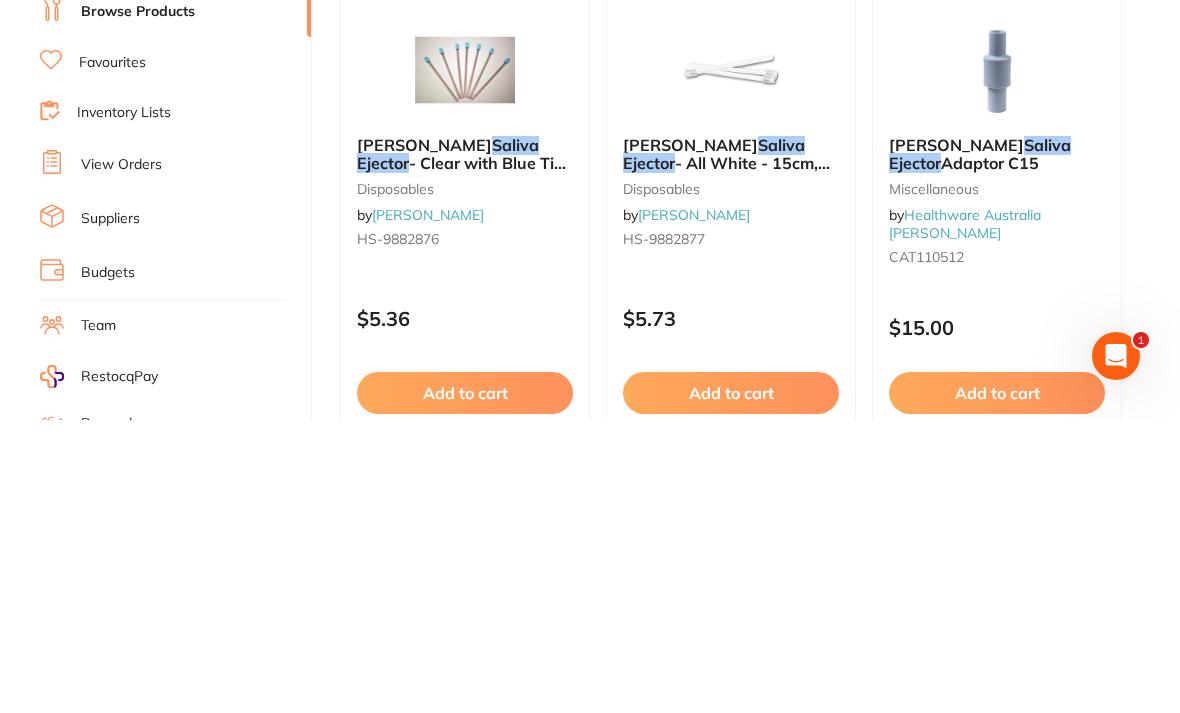 click at bounding box center [465, 363] 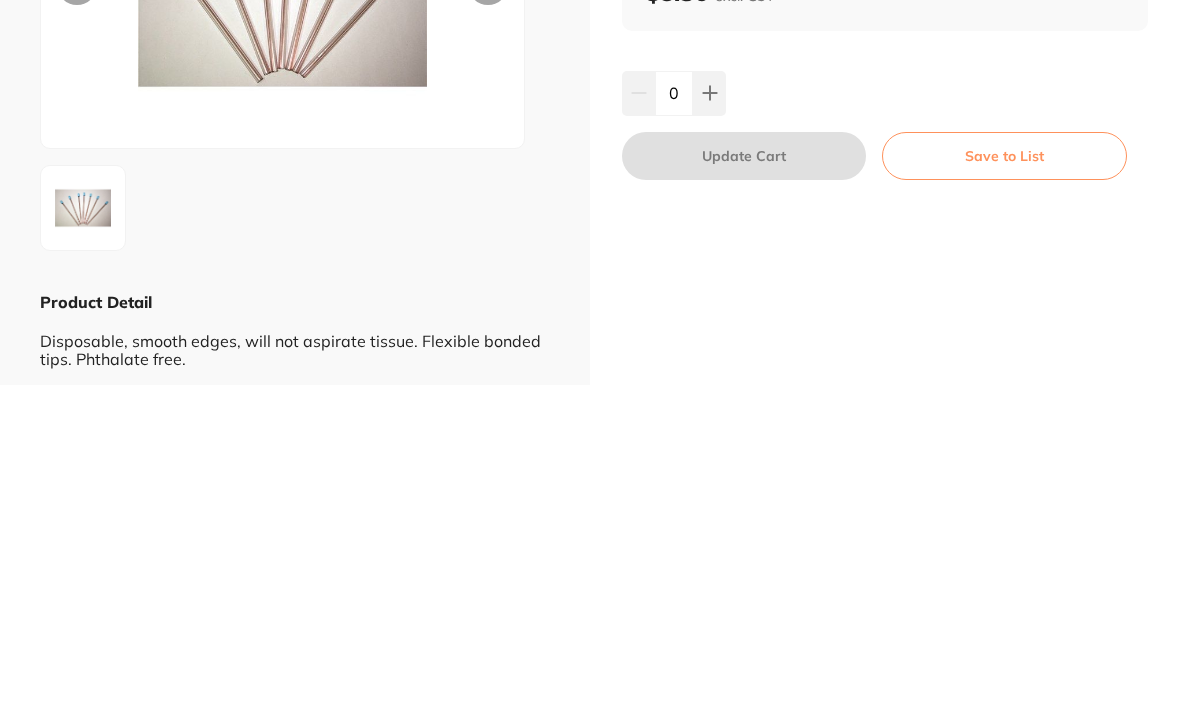 scroll, scrollTop: 0, scrollLeft: 0, axis: both 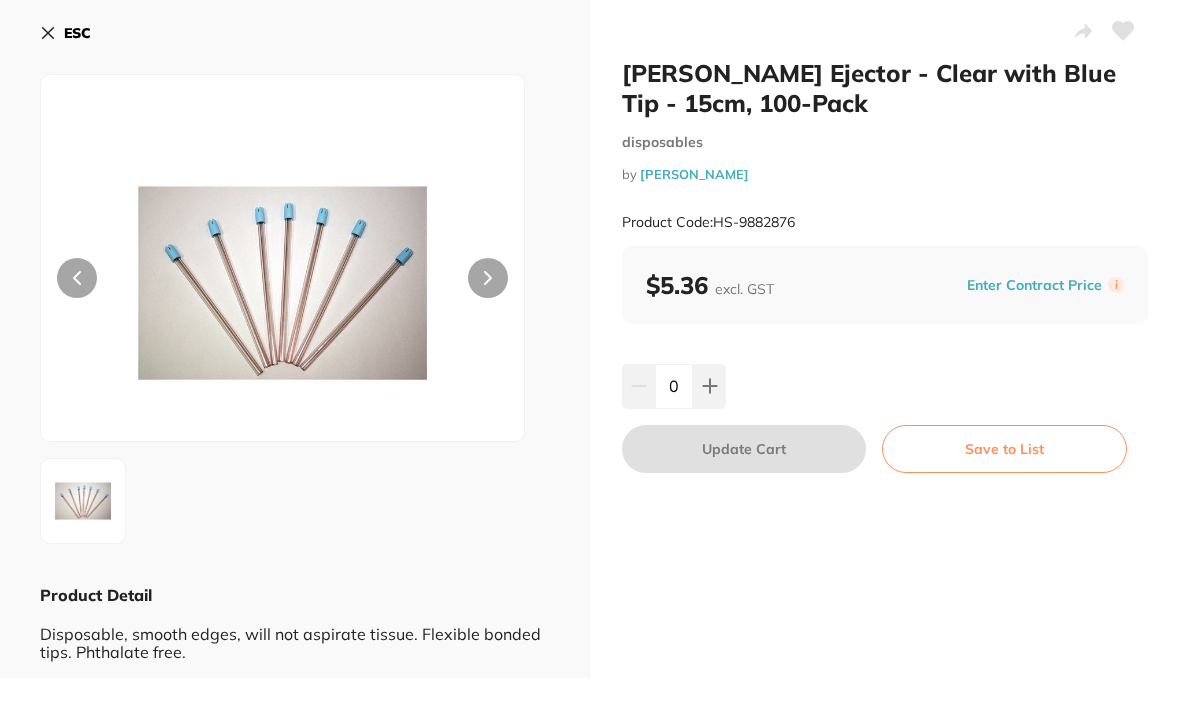 click 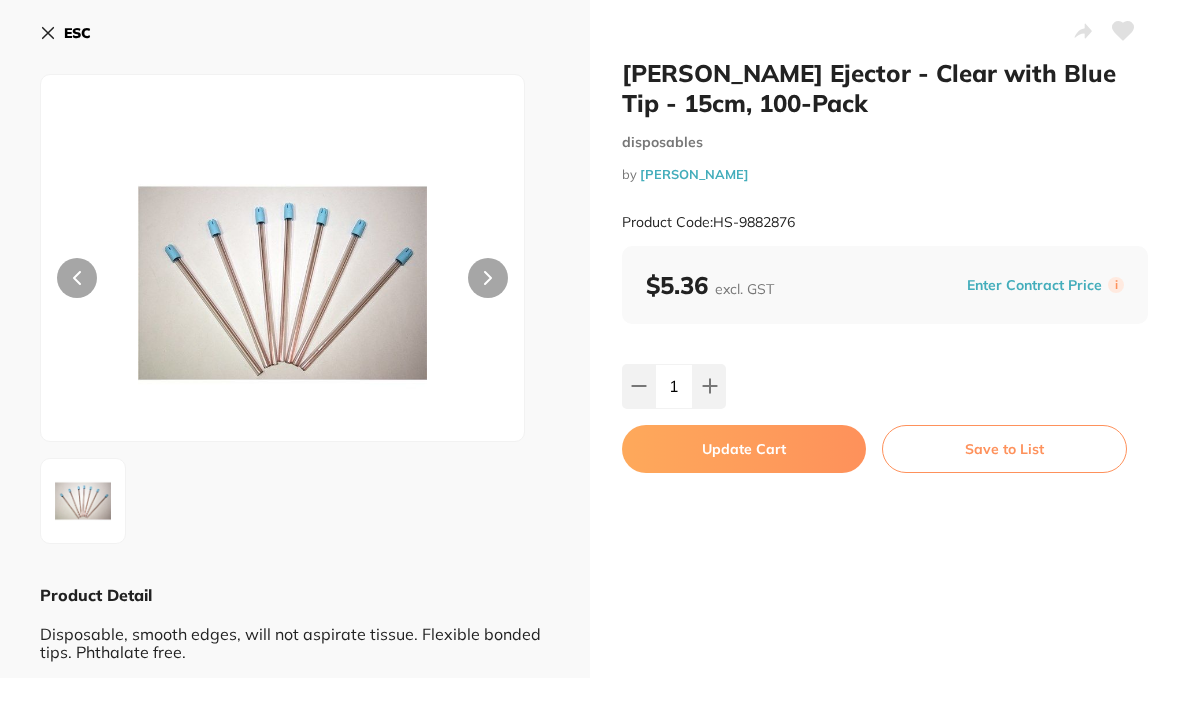 scroll, scrollTop: 0, scrollLeft: 0, axis: both 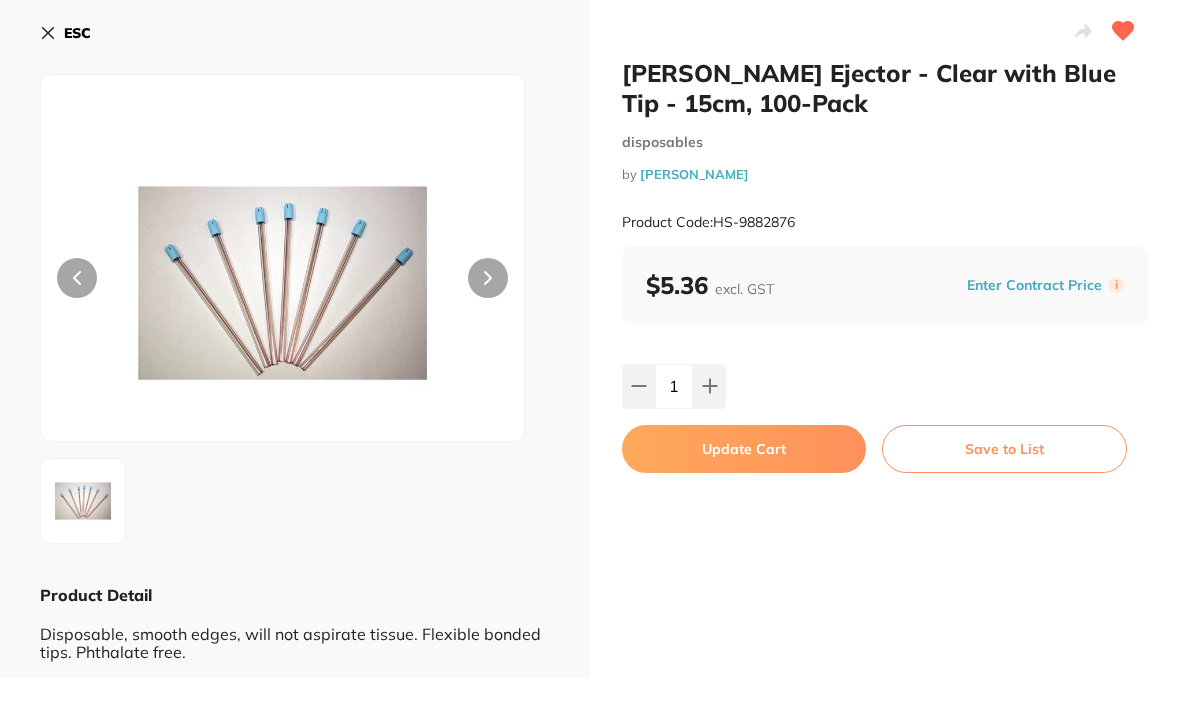 click on "Save to List" at bounding box center (1004, 449) 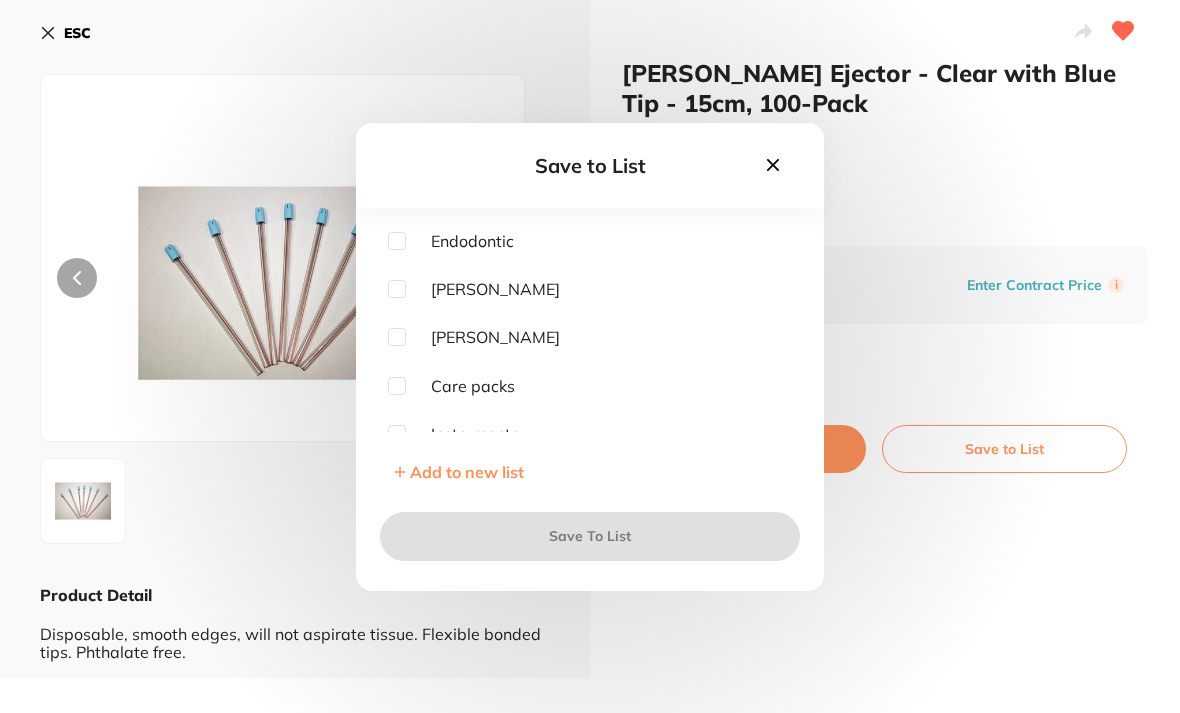 click at bounding box center [397, 337] 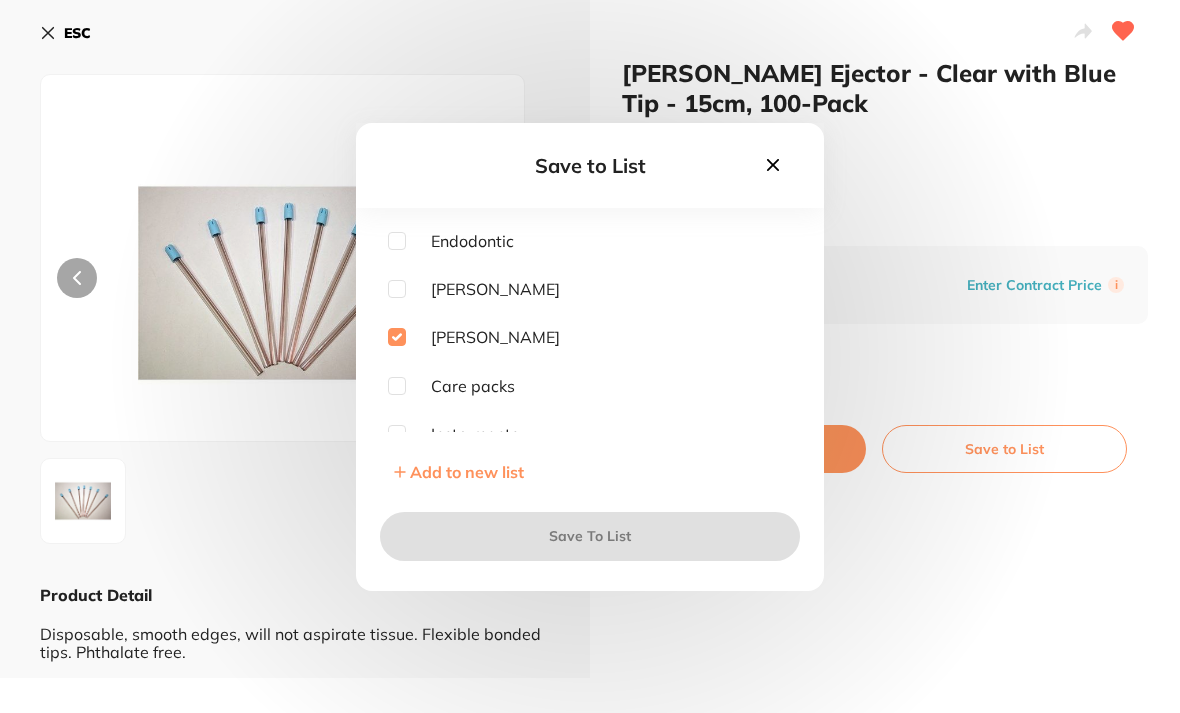 checkbox on "true" 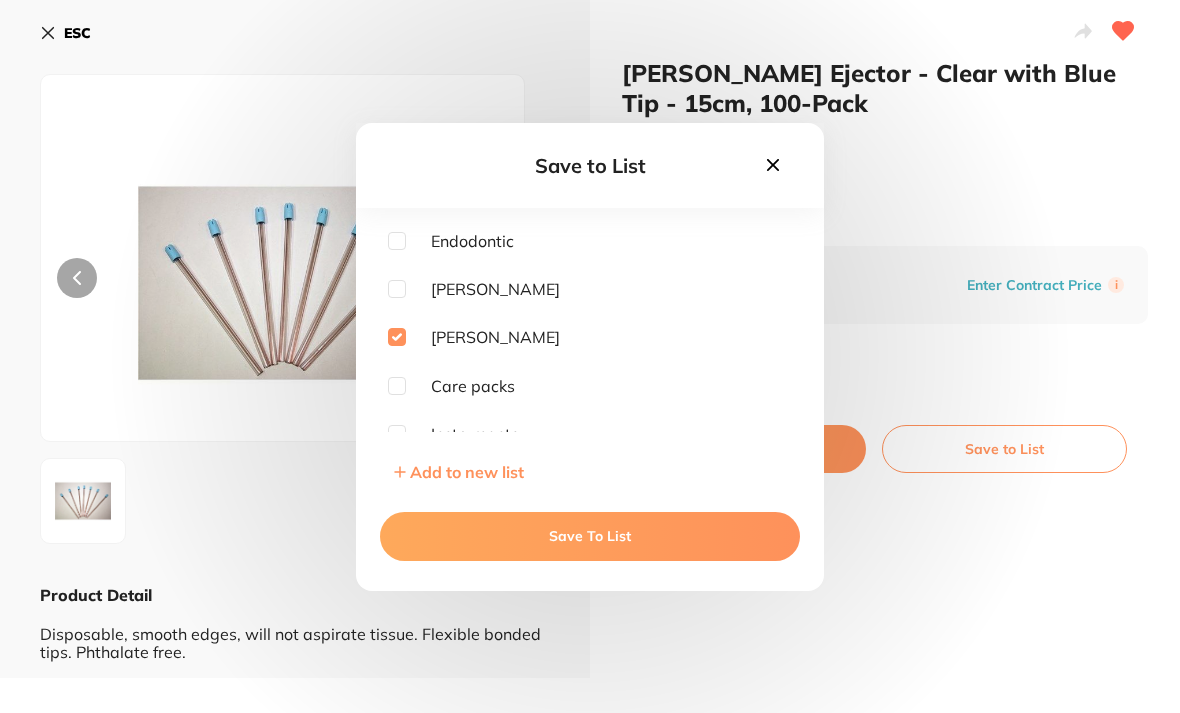 scroll, scrollTop: 0, scrollLeft: 0, axis: both 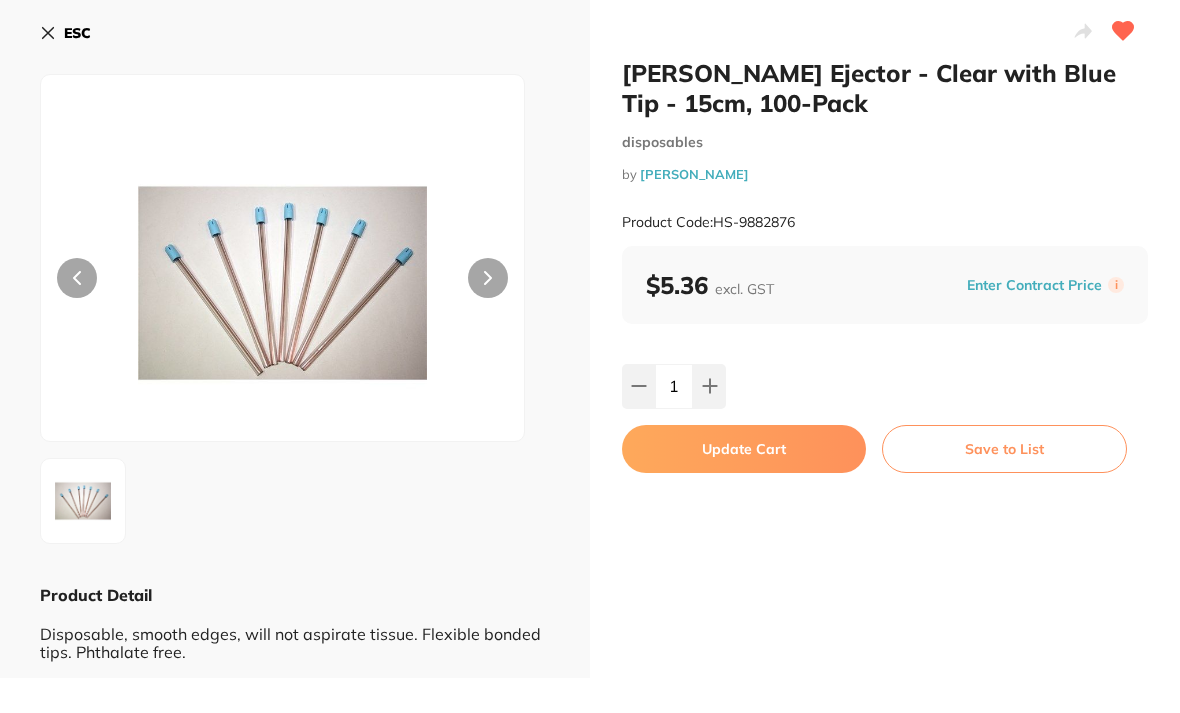 click at bounding box center [709, 386] 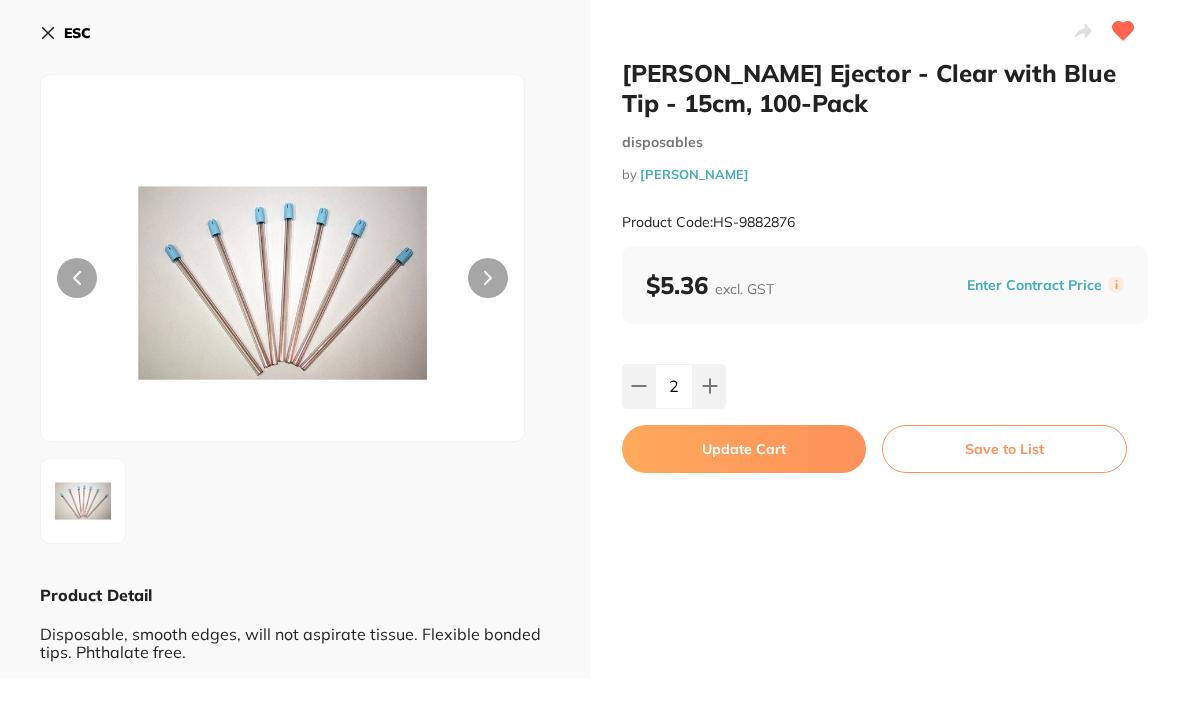 scroll, scrollTop: 0, scrollLeft: 0, axis: both 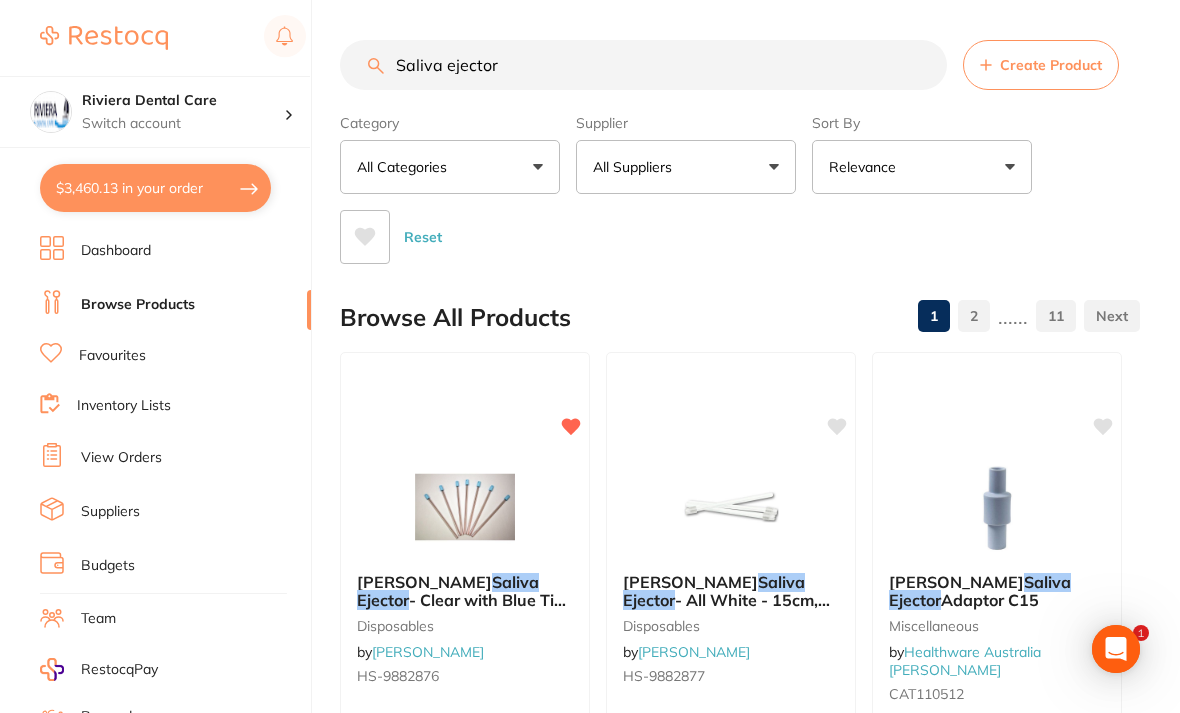 checkbox on "false" 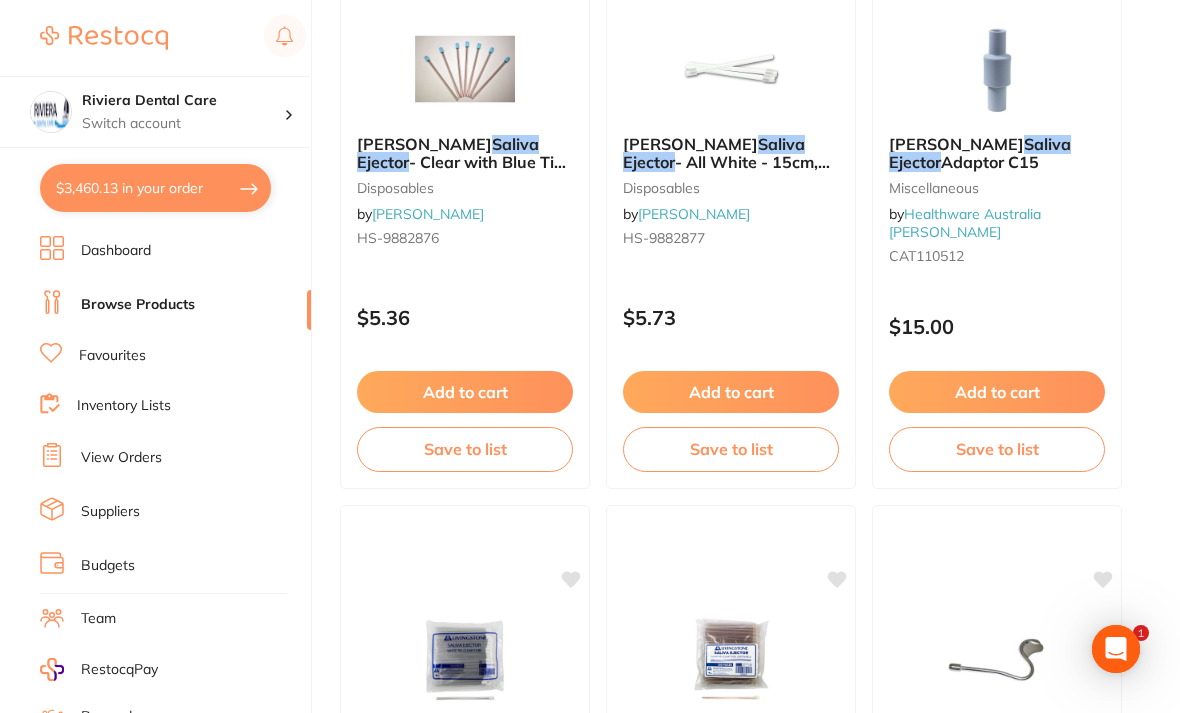 click on "$3,460.13   in your order" at bounding box center [155, 188] 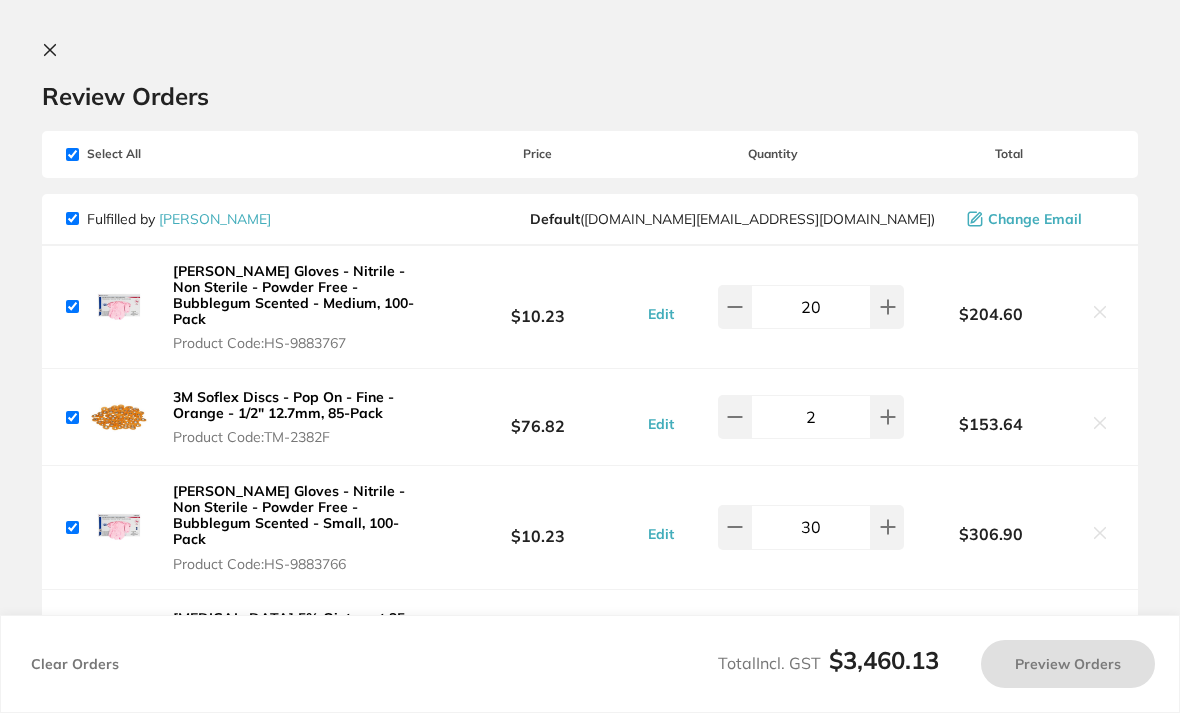 scroll, scrollTop: 0, scrollLeft: 0, axis: both 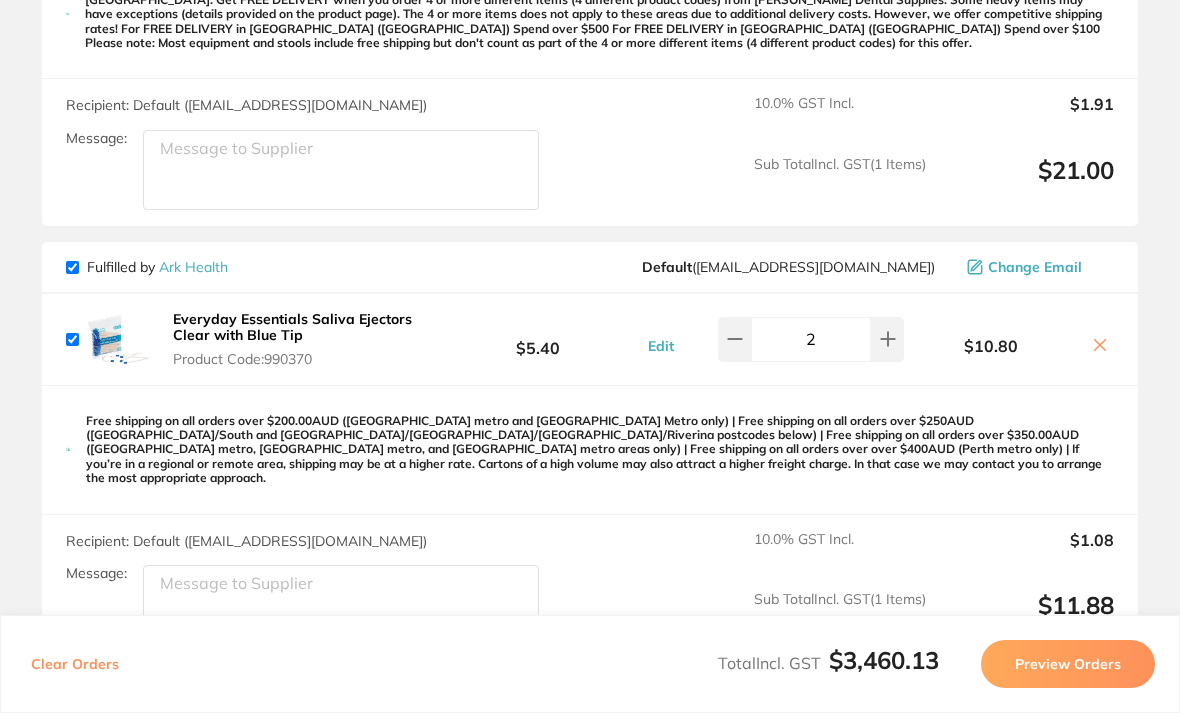 click 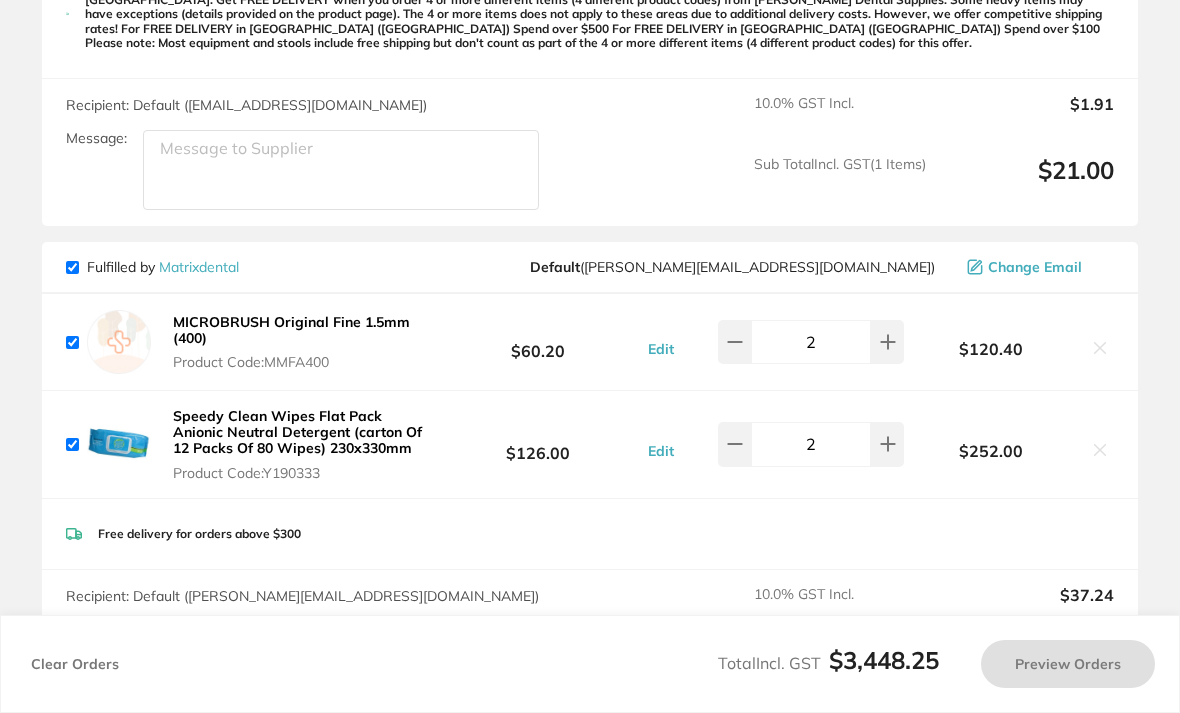 checkbox on "true" 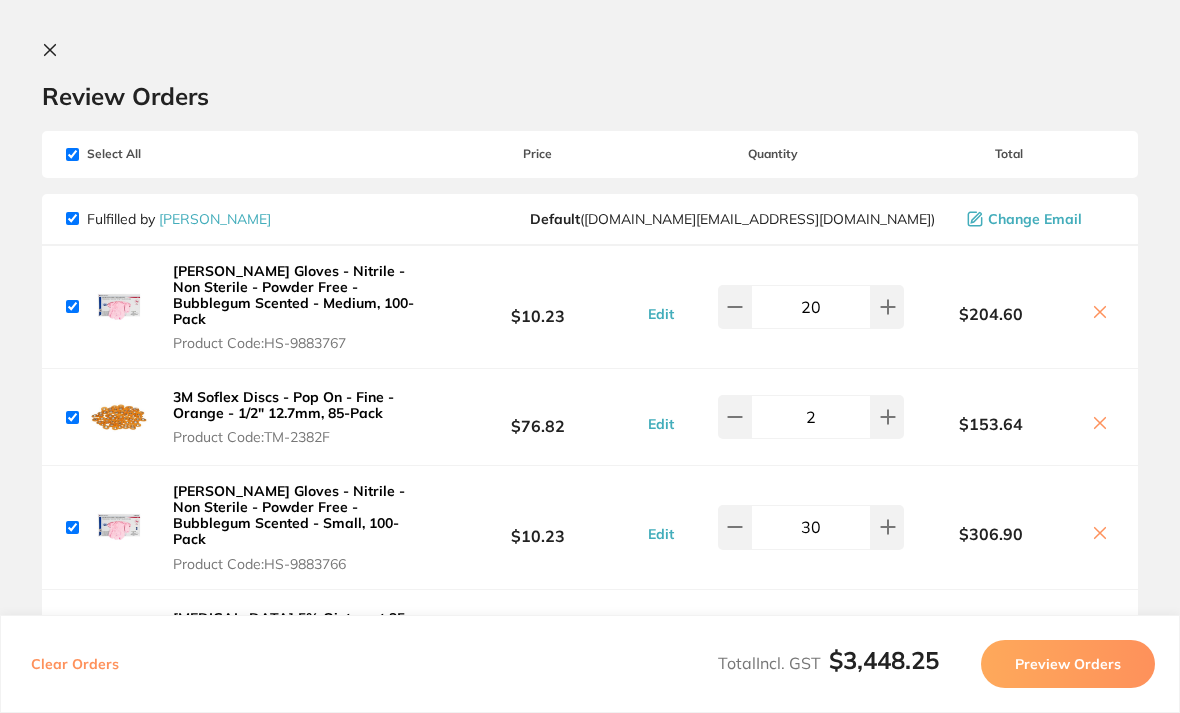 scroll, scrollTop: 0, scrollLeft: 0, axis: both 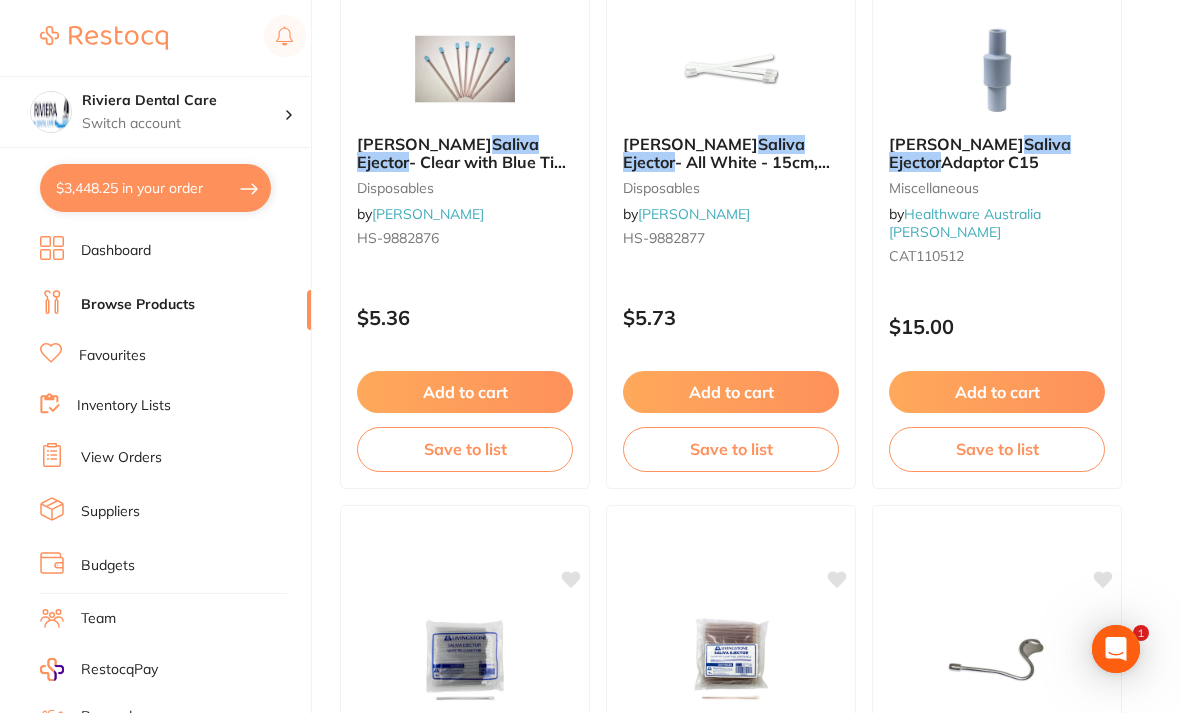 click on "Inventory Lists" at bounding box center (124, 406) 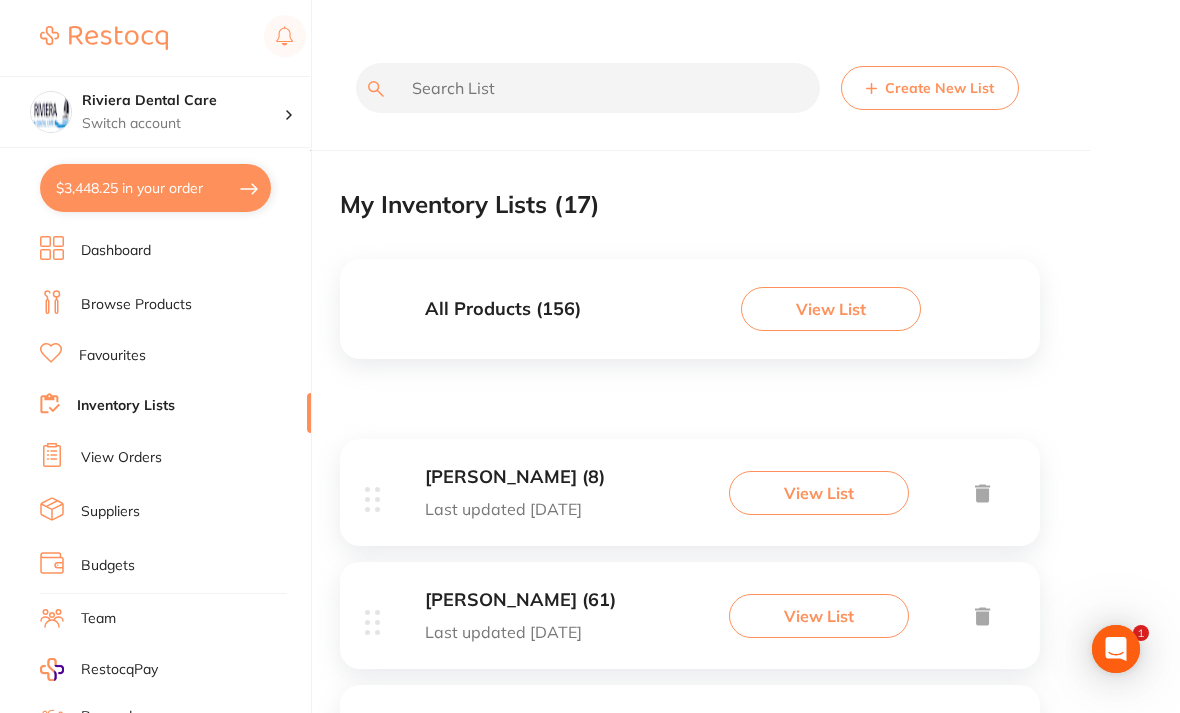 scroll, scrollTop: 0, scrollLeft: 0, axis: both 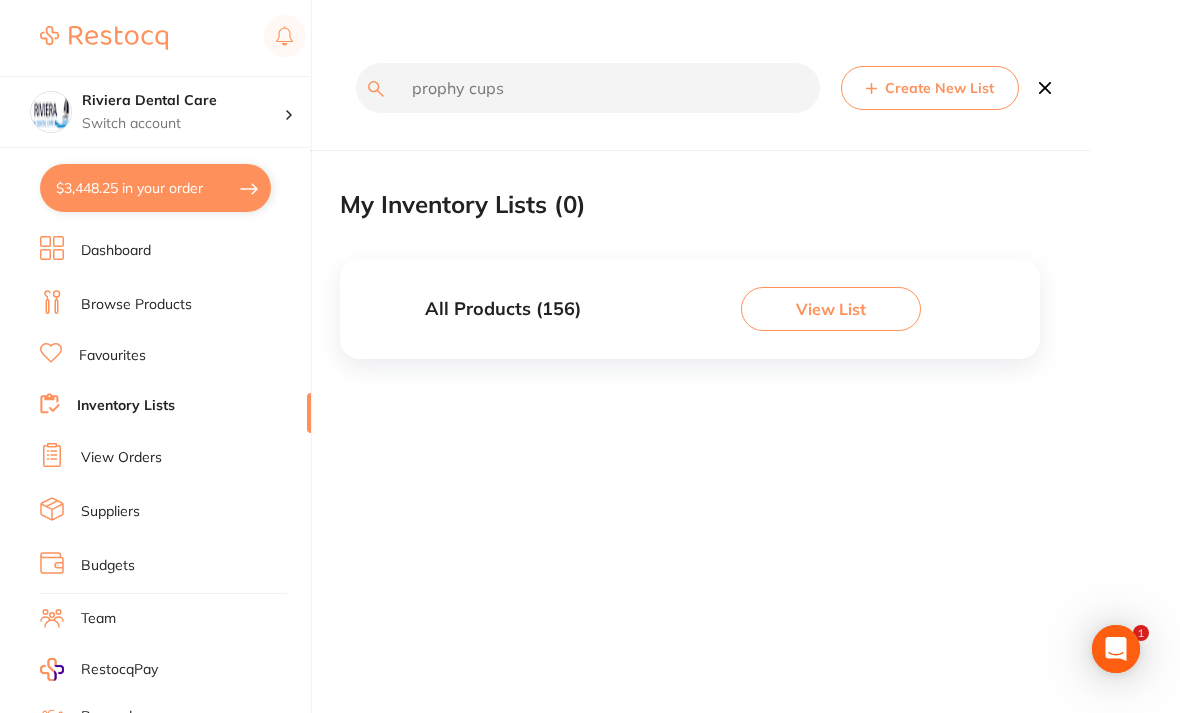 type on "prophy cups" 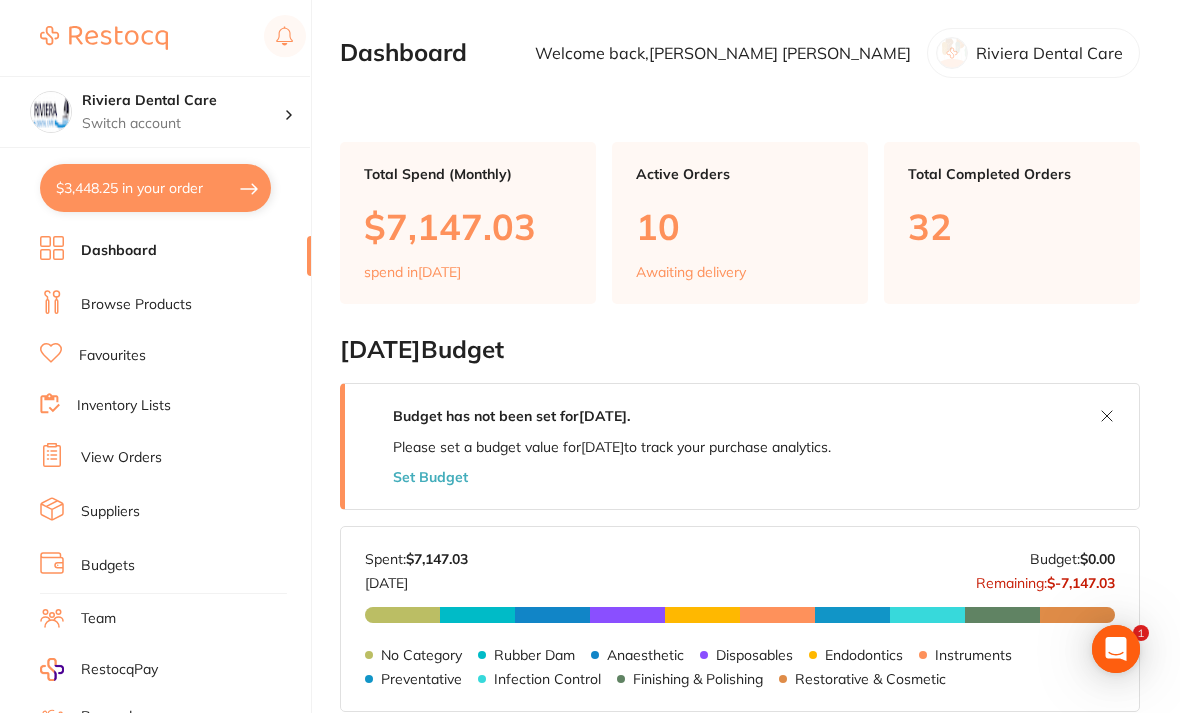 scroll, scrollTop: 0, scrollLeft: 0, axis: both 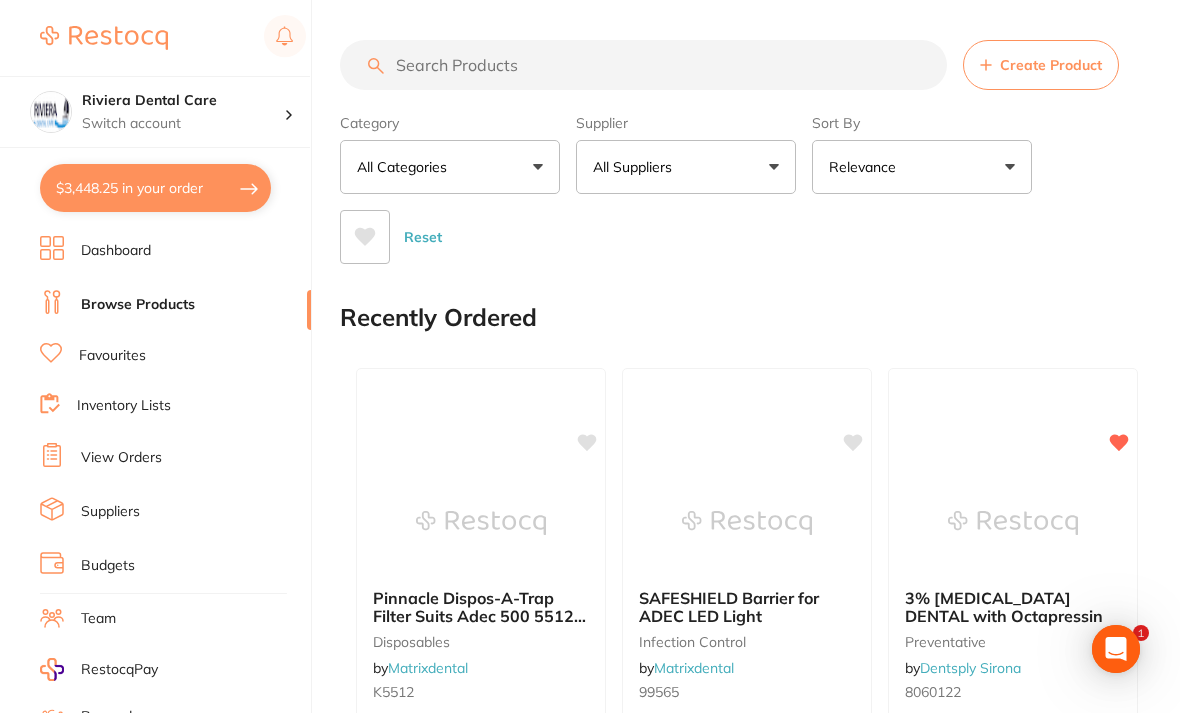 click at bounding box center (643, 65) 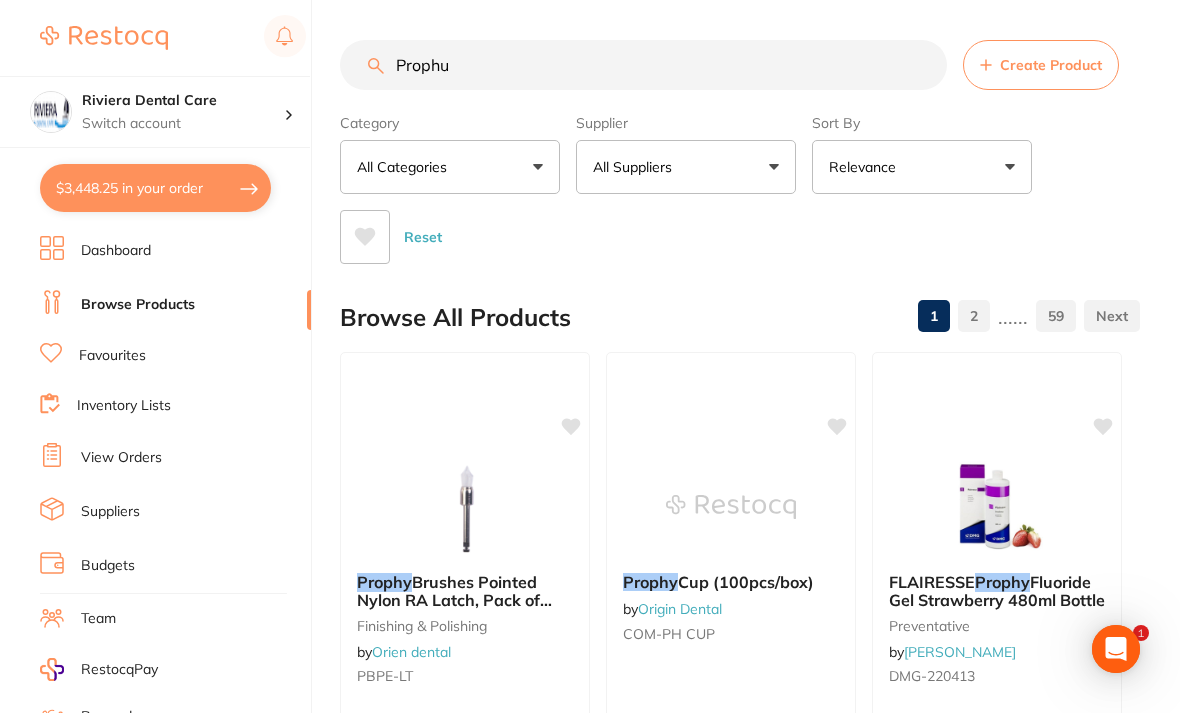scroll, scrollTop: 0, scrollLeft: 0, axis: both 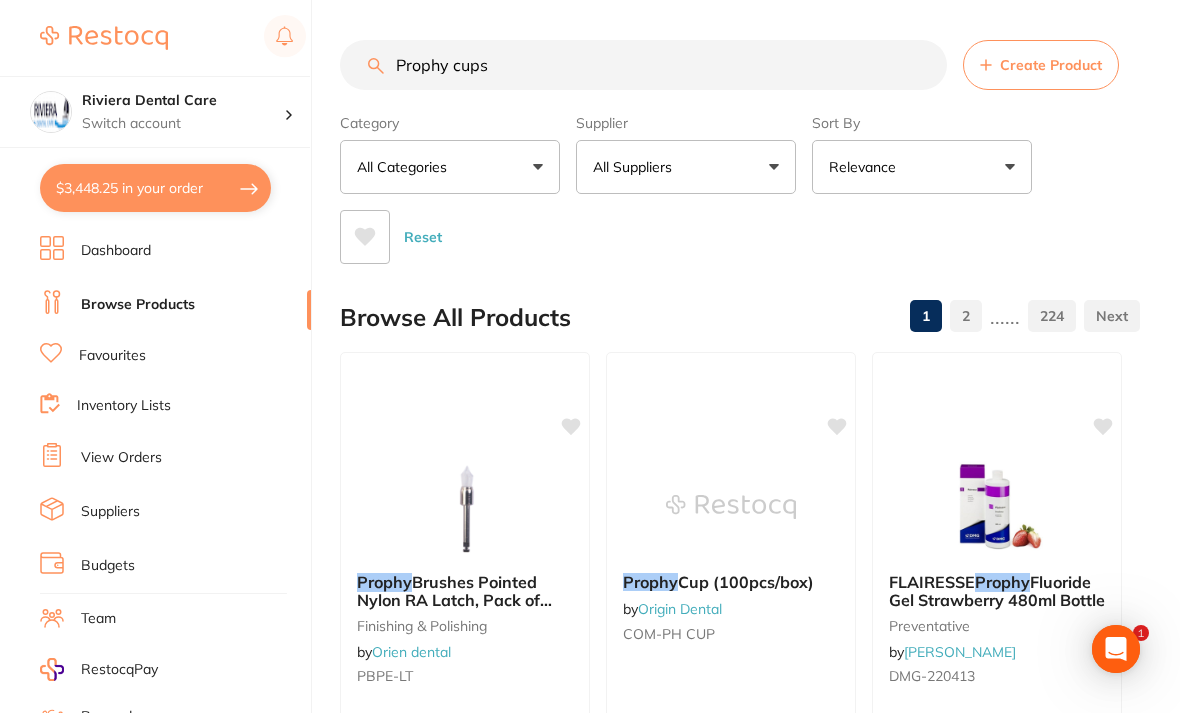 type on "Prophy cups" 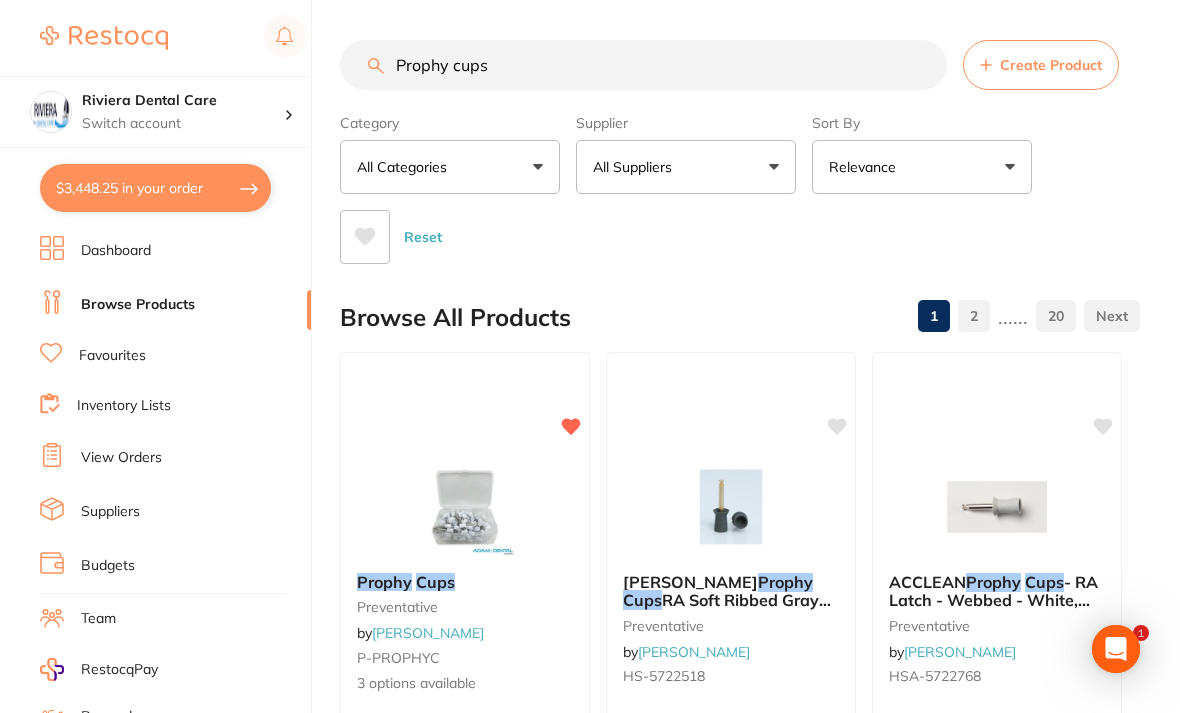 scroll, scrollTop: 0, scrollLeft: 0, axis: both 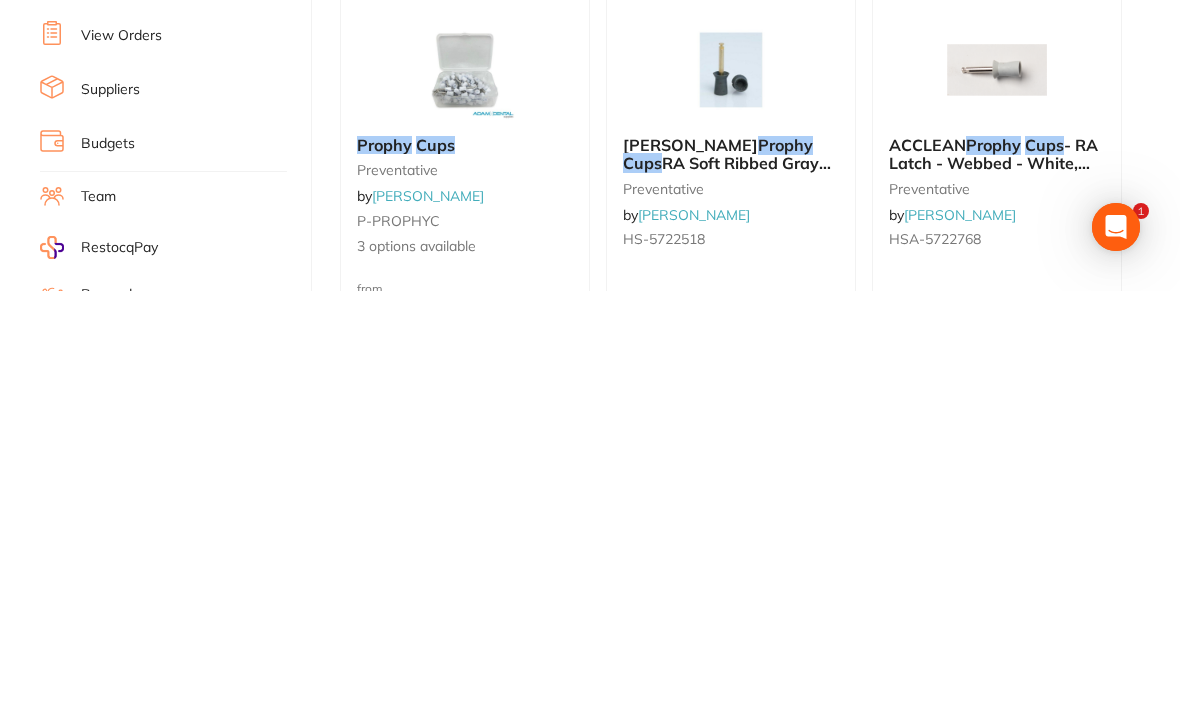 click at bounding box center (997, 492) 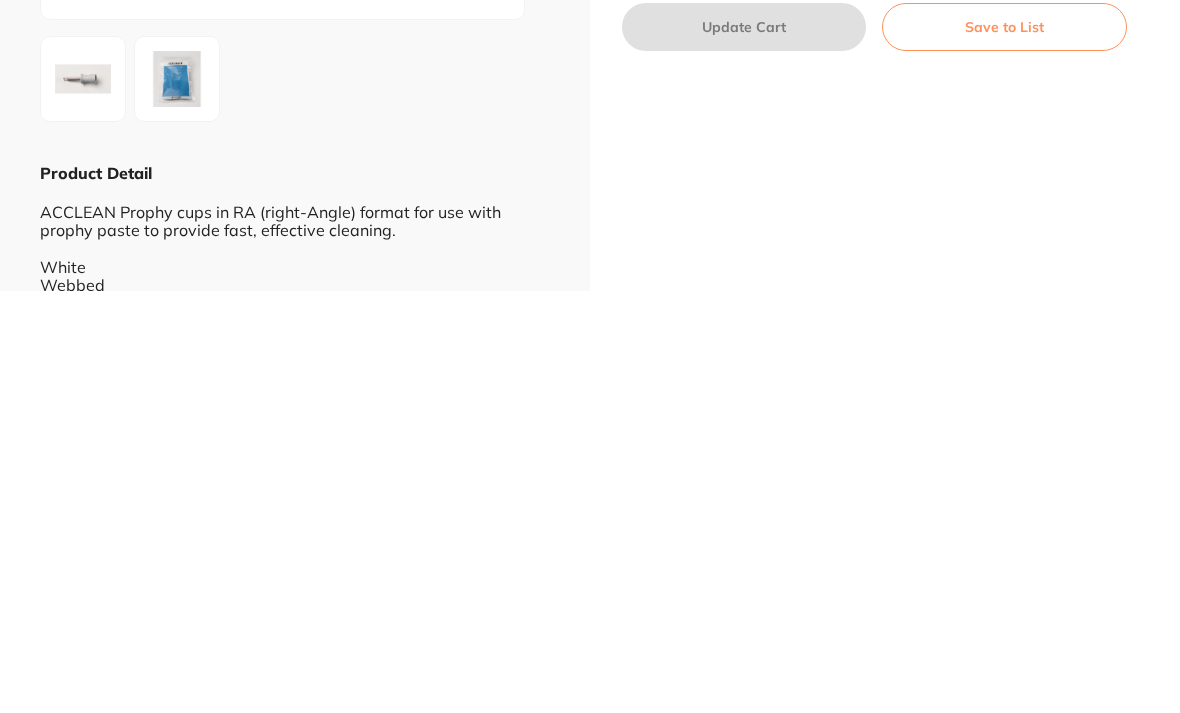 scroll, scrollTop: 0, scrollLeft: 0, axis: both 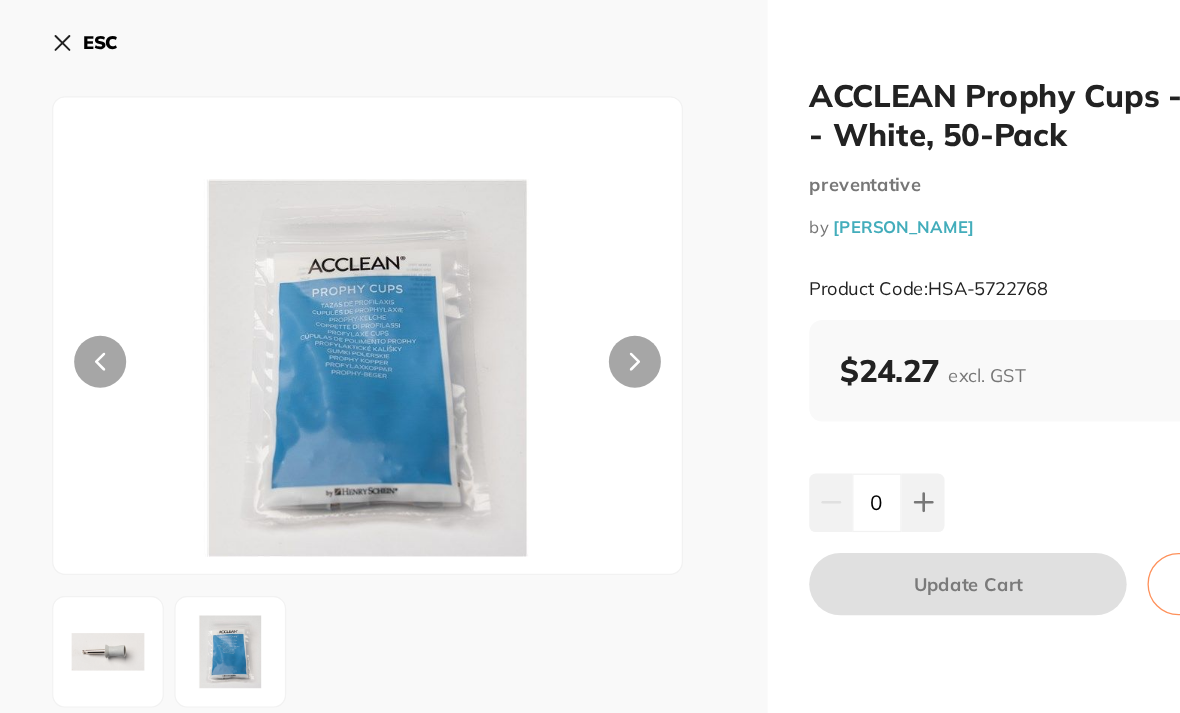 click at bounding box center (83, 501) 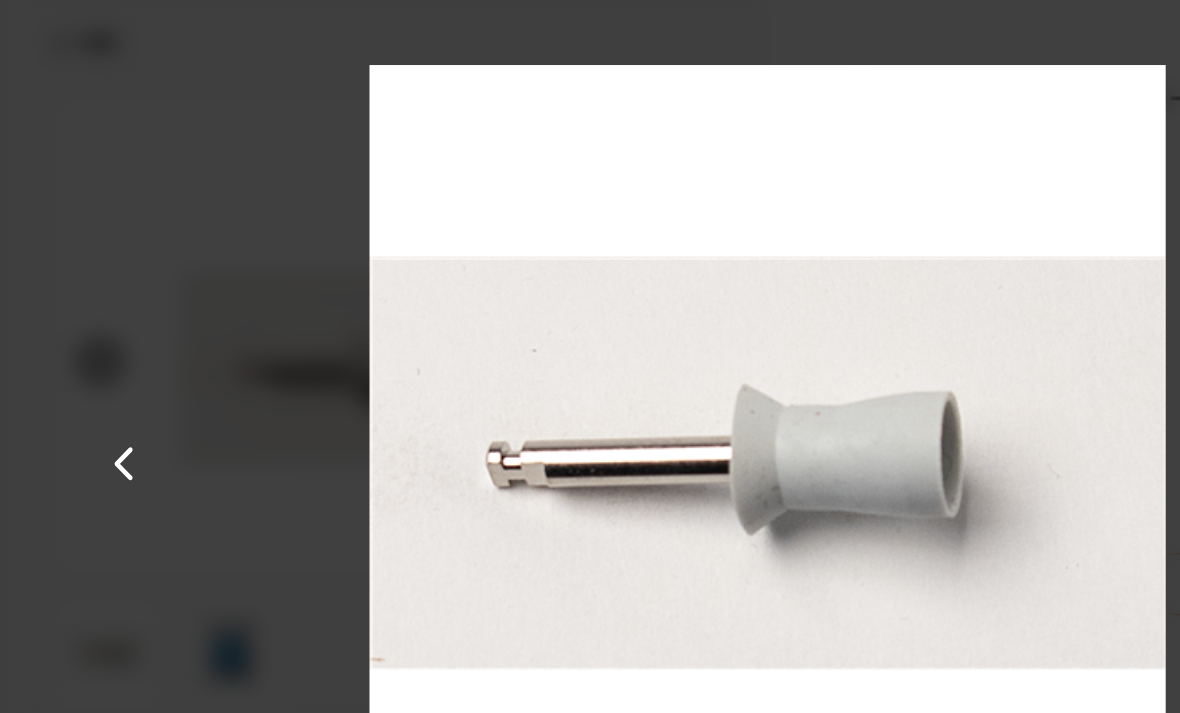 scroll, scrollTop: 0, scrollLeft: 0, axis: both 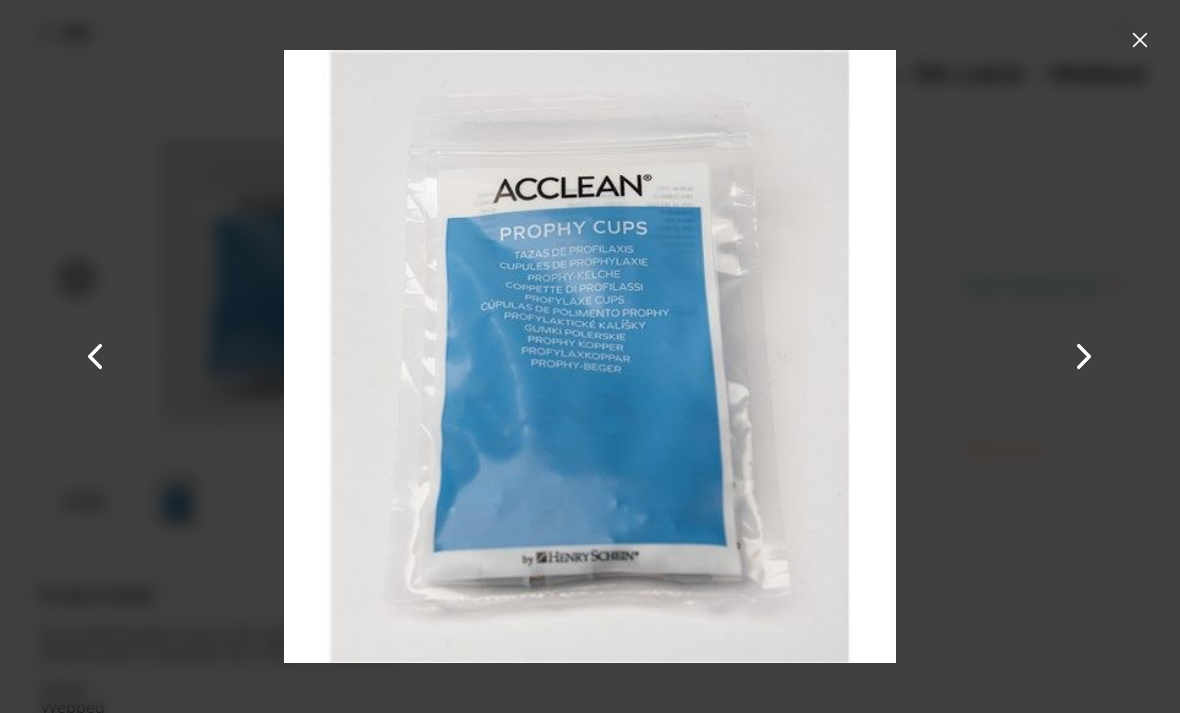 click at bounding box center (1140, 40) 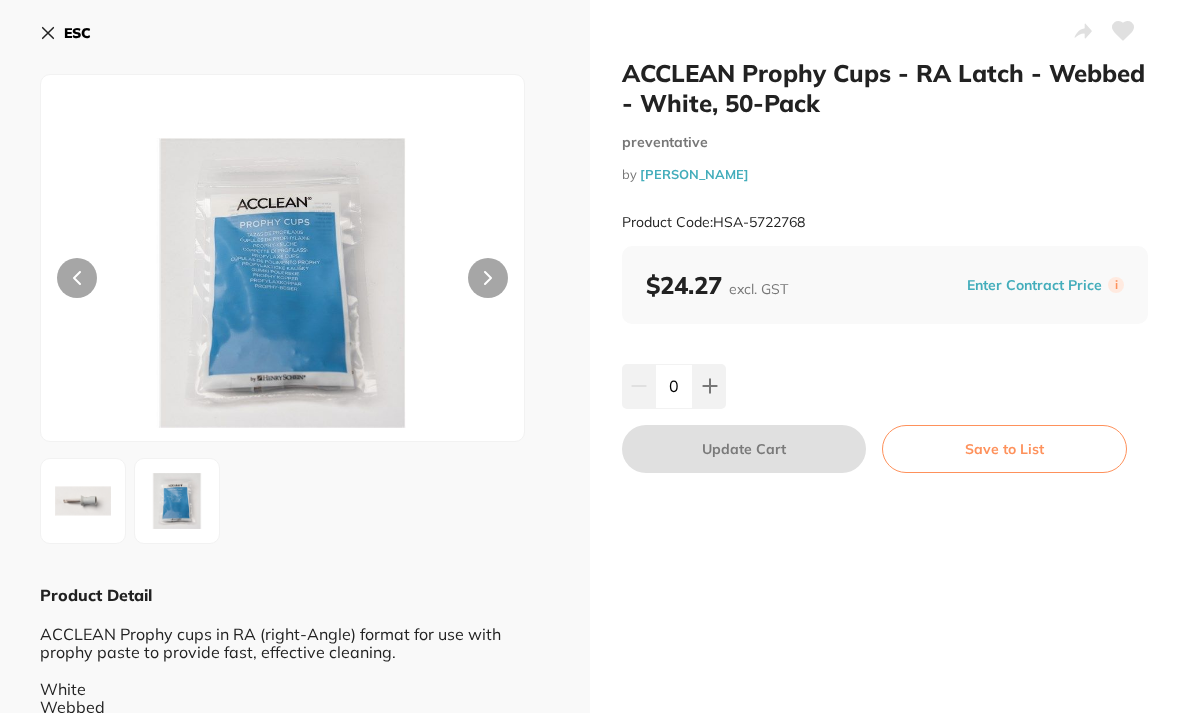 scroll, scrollTop: 0, scrollLeft: 0, axis: both 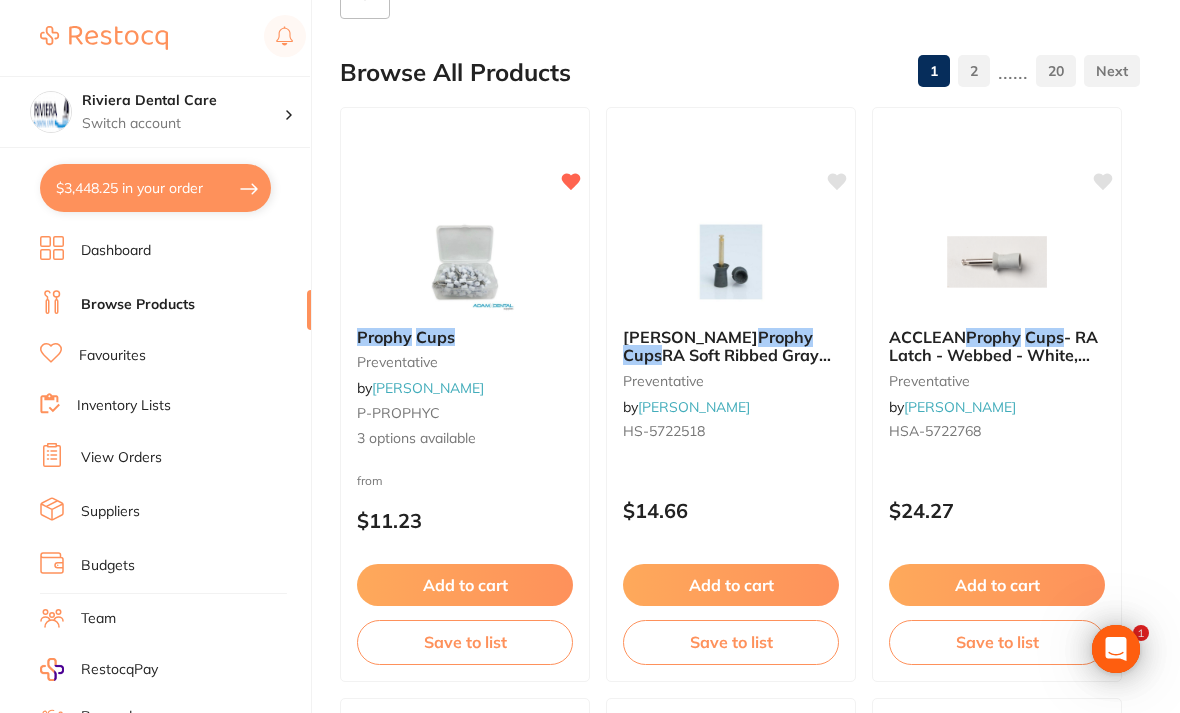 click on "$3,448.25   in your order" at bounding box center (155, 188) 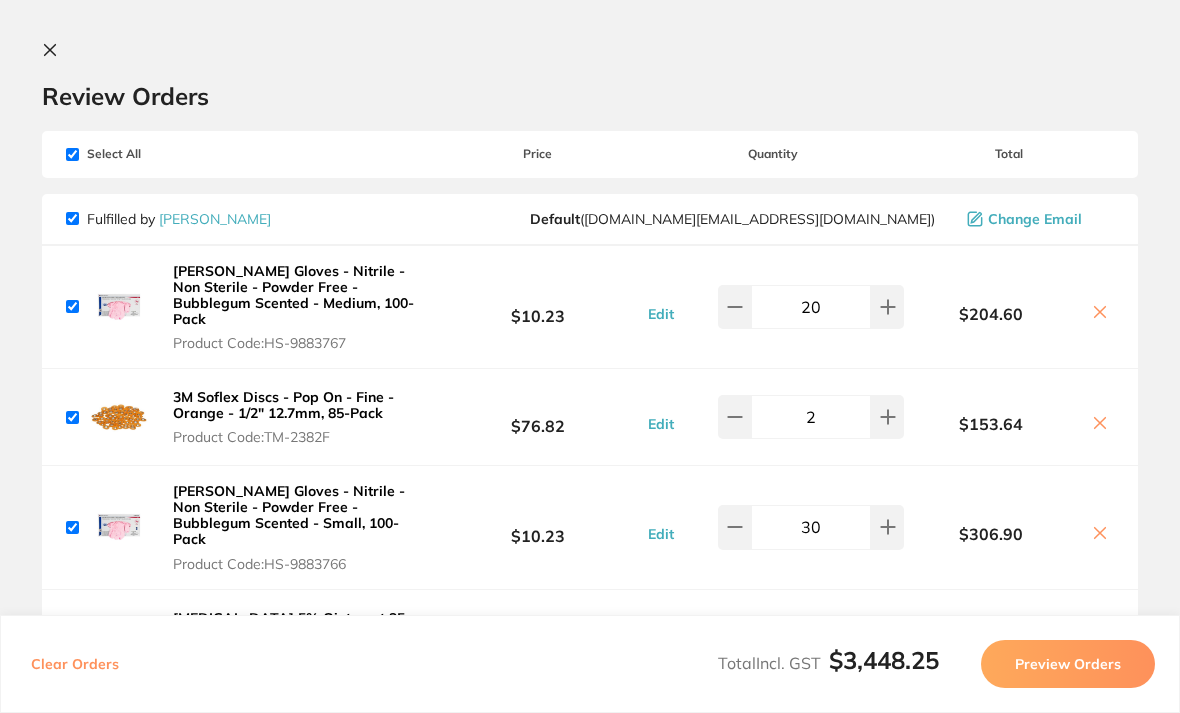 scroll, scrollTop: 0, scrollLeft: 0, axis: both 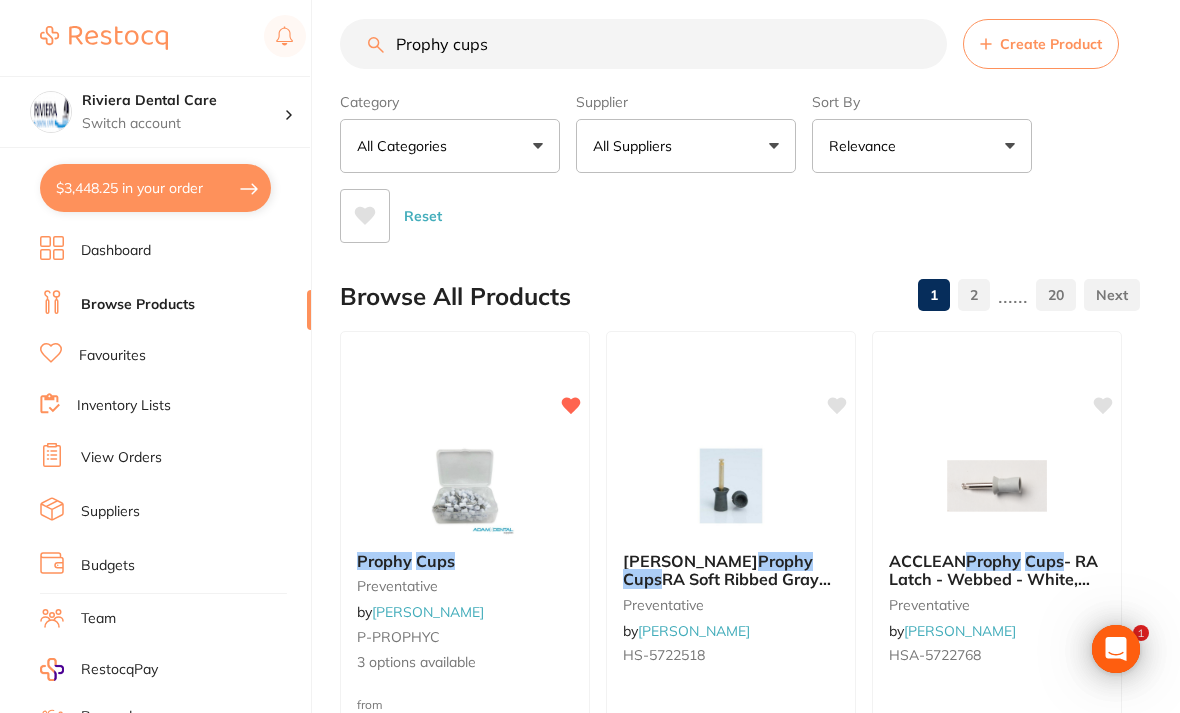 click on "All Suppliers" at bounding box center [686, 146] 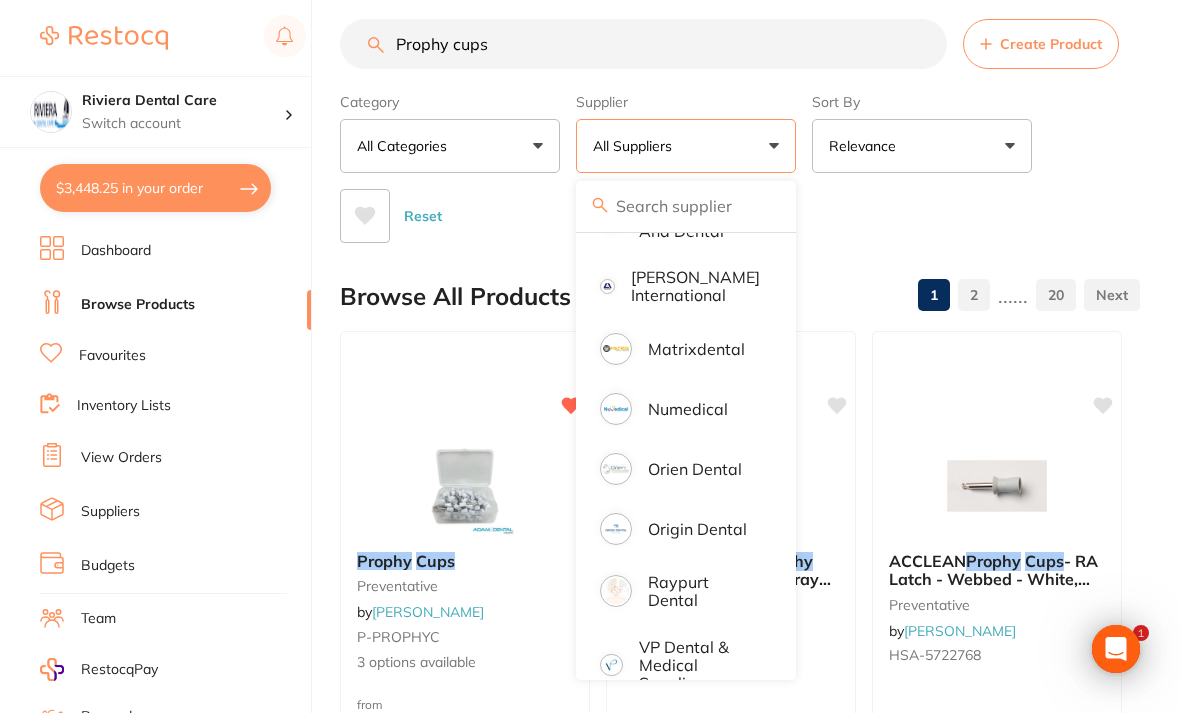scroll, scrollTop: 774, scrollLeft: 0, axis: vertical 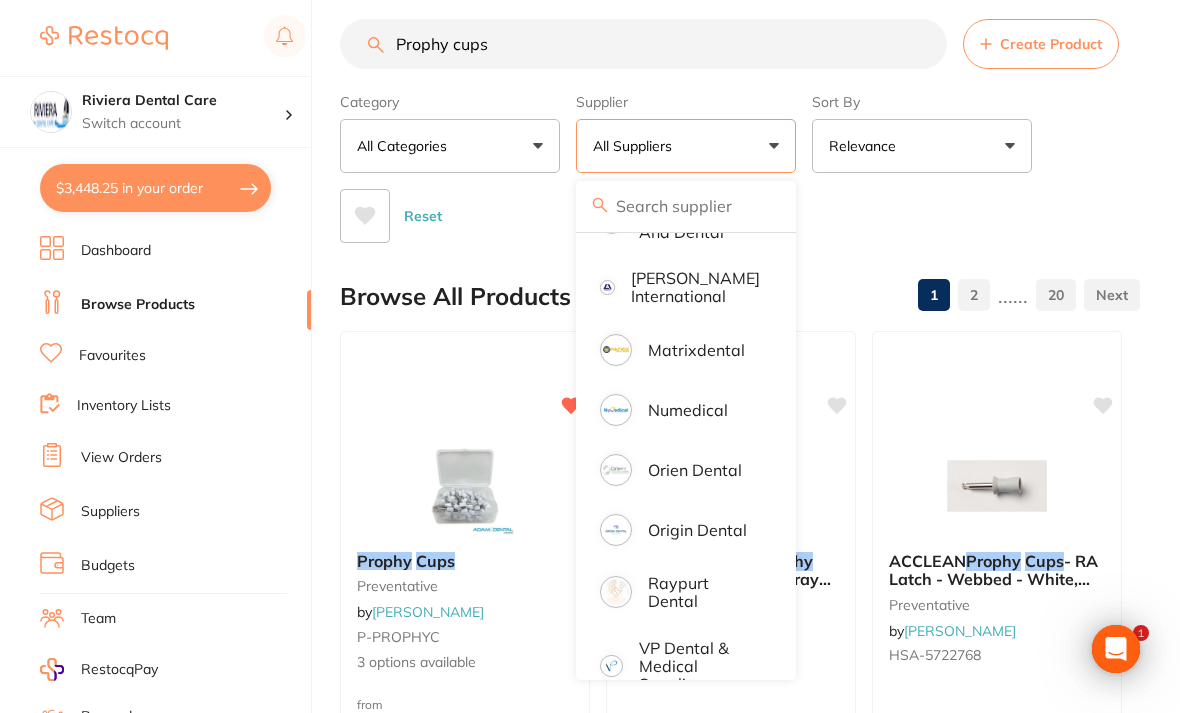 click on "Matrixdental" at bounding box center [696, 350] 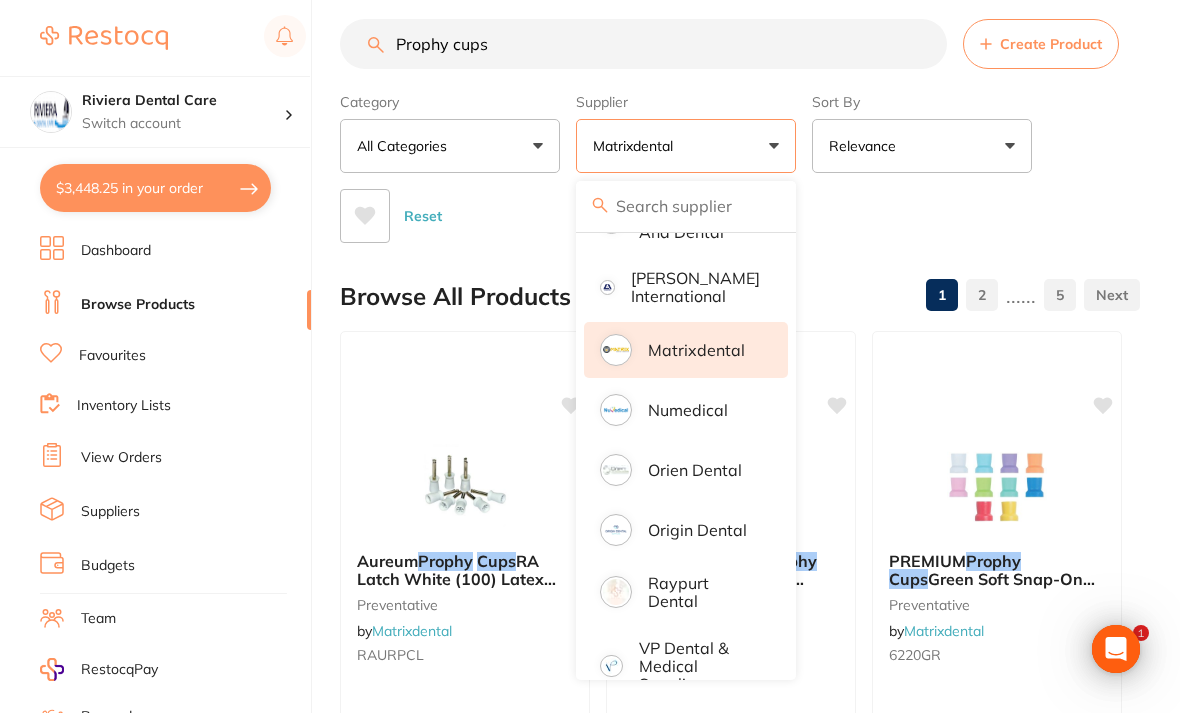 scroll, scrollTop: 0, scrollLeft: 0, axis: both 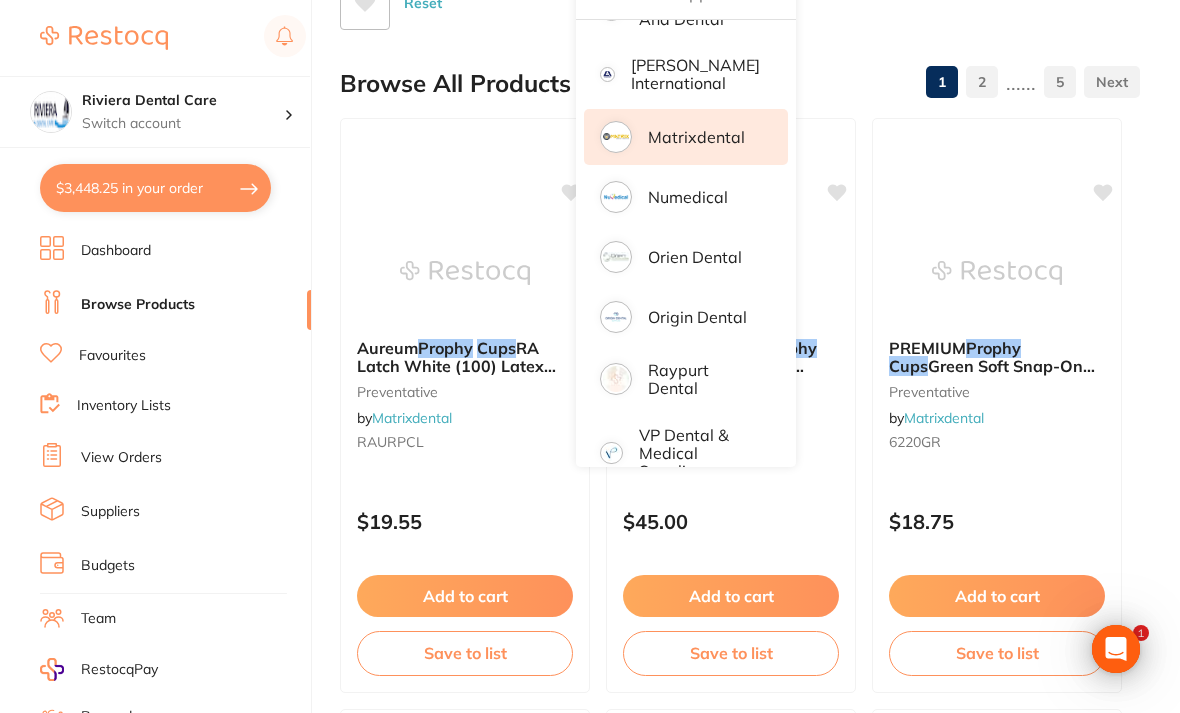click on "Prophy cups         Create Product Category All Categories All Categories instruments preventative Clear Category   false    All Categories Category All Categories instruments preventative Supplier Matrixdental All Suppliers Dentsply [PERSON_NAME] Dental AHP Dental and Medical Amalgadent Ark Health Critical Dental Dental Zone Healthware [GEOGRAPHIC_DATA] [PERSON_NAME] [PERSON_NAME] Independent Dental Ivoclar Vivadent Leepac Medical and Dental [PERSON_NAME] International Matrixdental Numedical Orien dental Origin Dental Raypurt Dental VP Dental & Medical Supplies Clear Supplier   true    Matrixdental Supplier Dentsply [PERSON_NAME] Dental AHP Dental and Medical Amalgadent Ark Health Critical Dental Dental Zone Healthware [GEOGRAPHIC_DATA] [PERSON_NAME] [PERSON_NAME] Independent Dental Ivoclar Vivadent Leepac Medical and Dental [PERSON_NAME] International Matrixdental Numedical Orien dental Origin Dental Raypurt Dental VP Dental & Medical Supplies Sort By Relevance Highest Price Lowest Price On Sale Relevance Clear Sort By   false" at bounding box center (760, 1168) 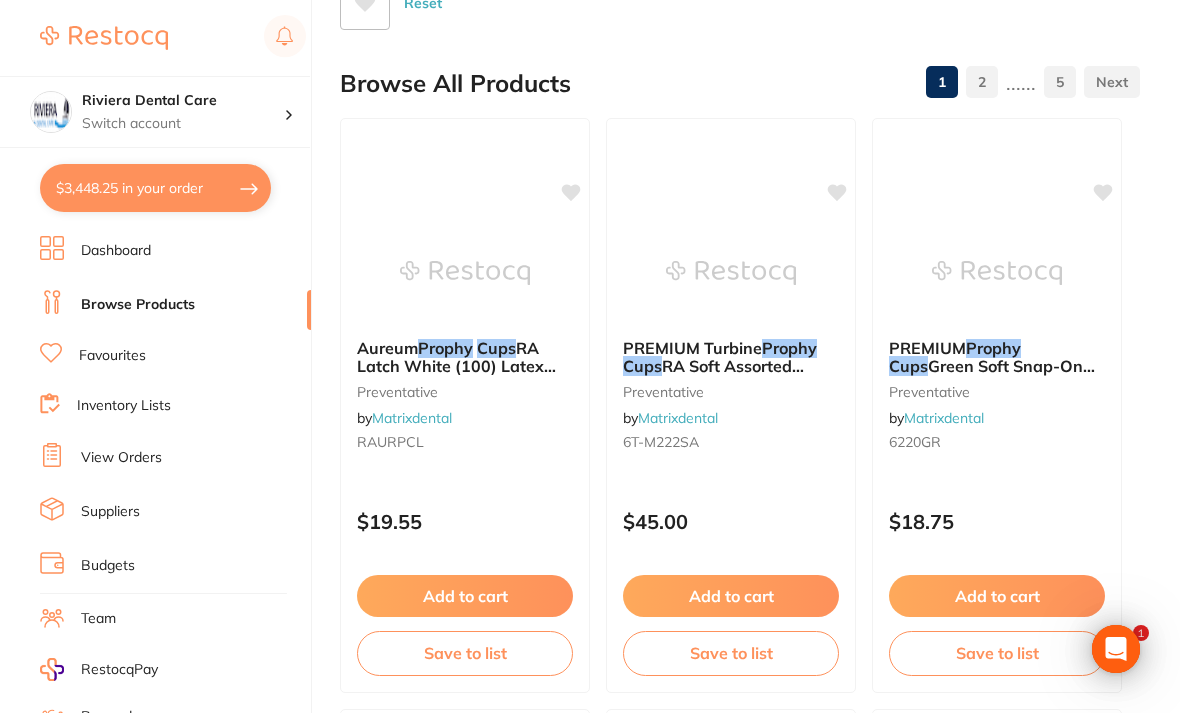 click at bounding box center (465, 273) 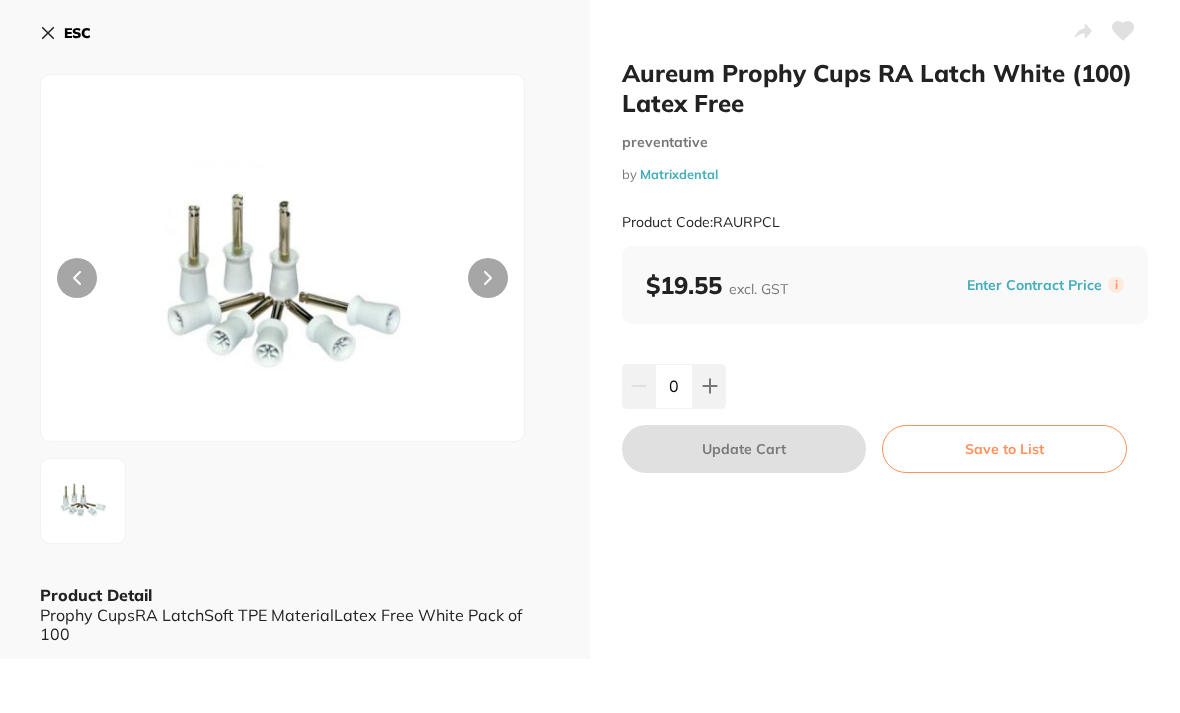 scroll, scrollTop: 0, scrollLeft: 0, axis: both 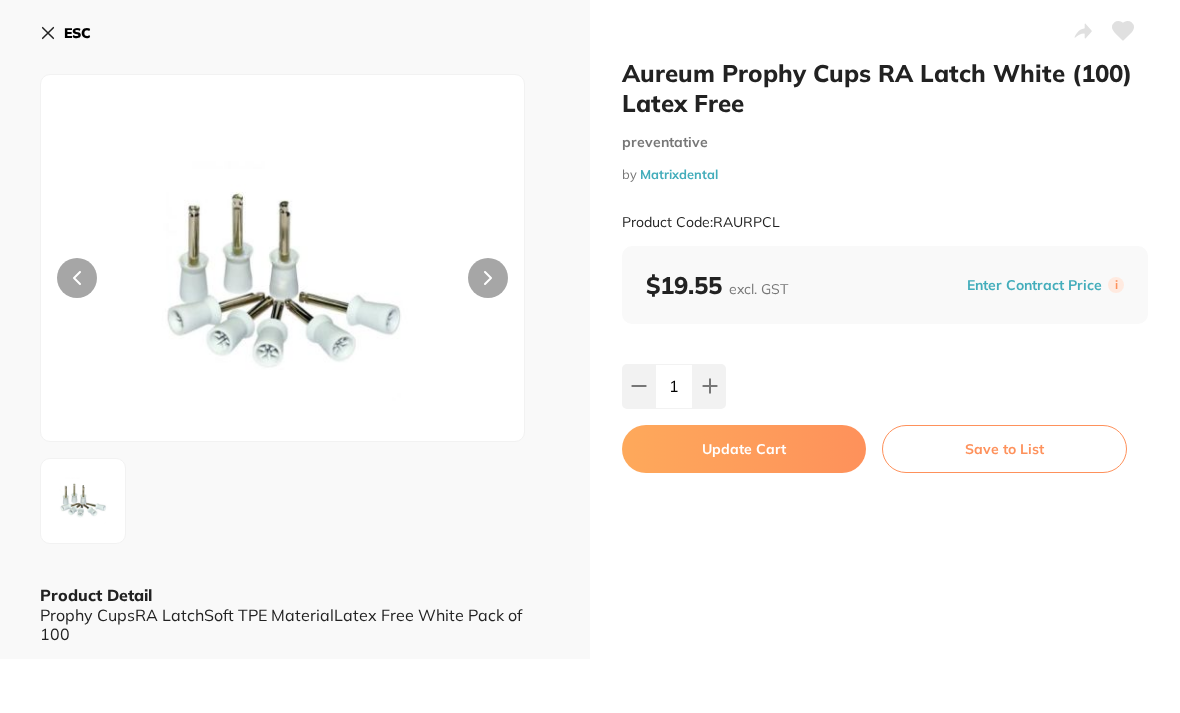 click on "Update Cart" at bounding box center (744, 449) 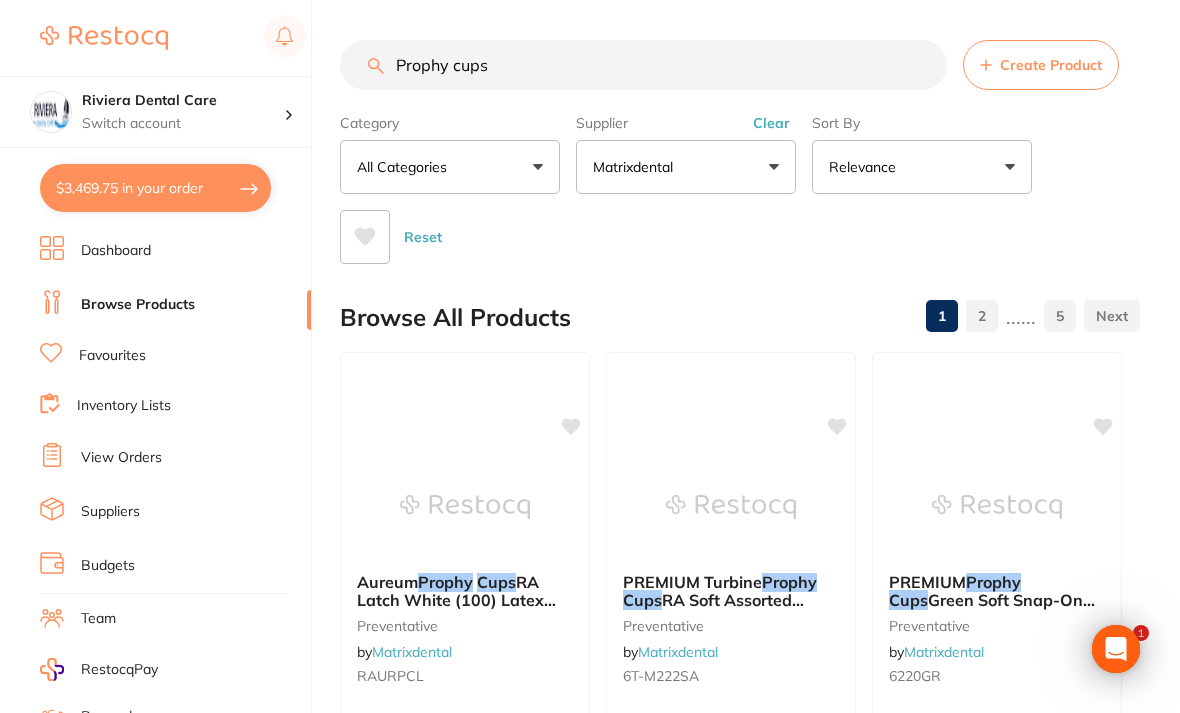checkbox on "false" 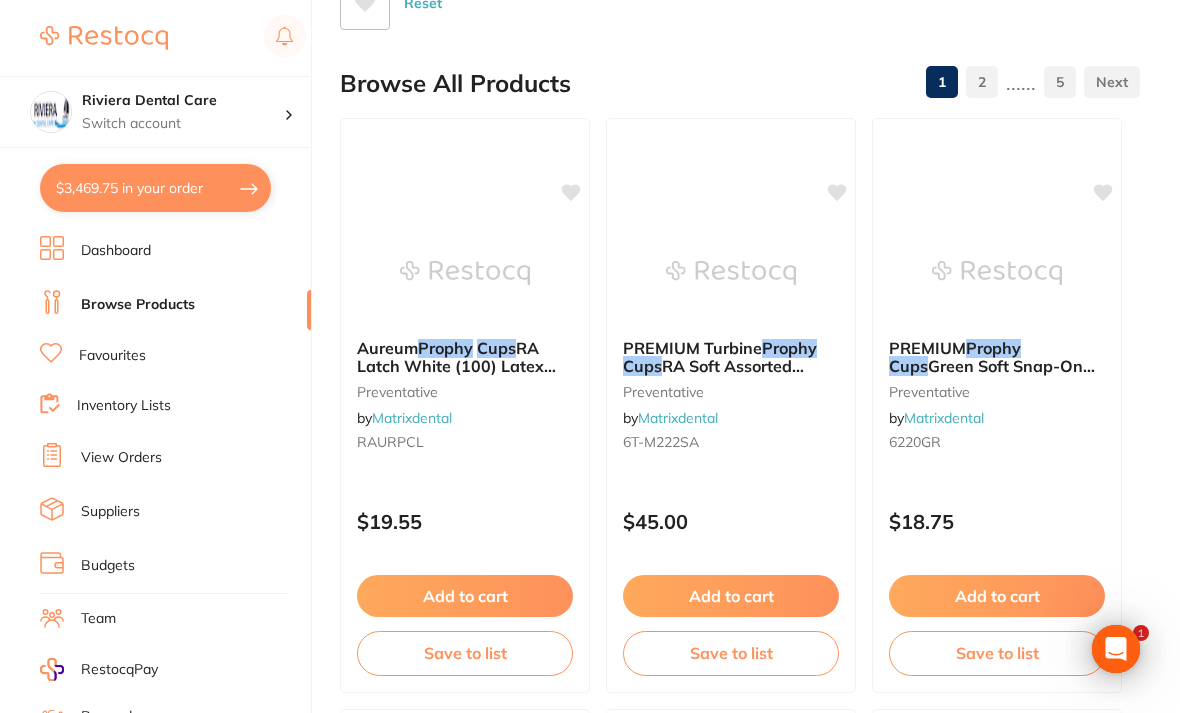 click 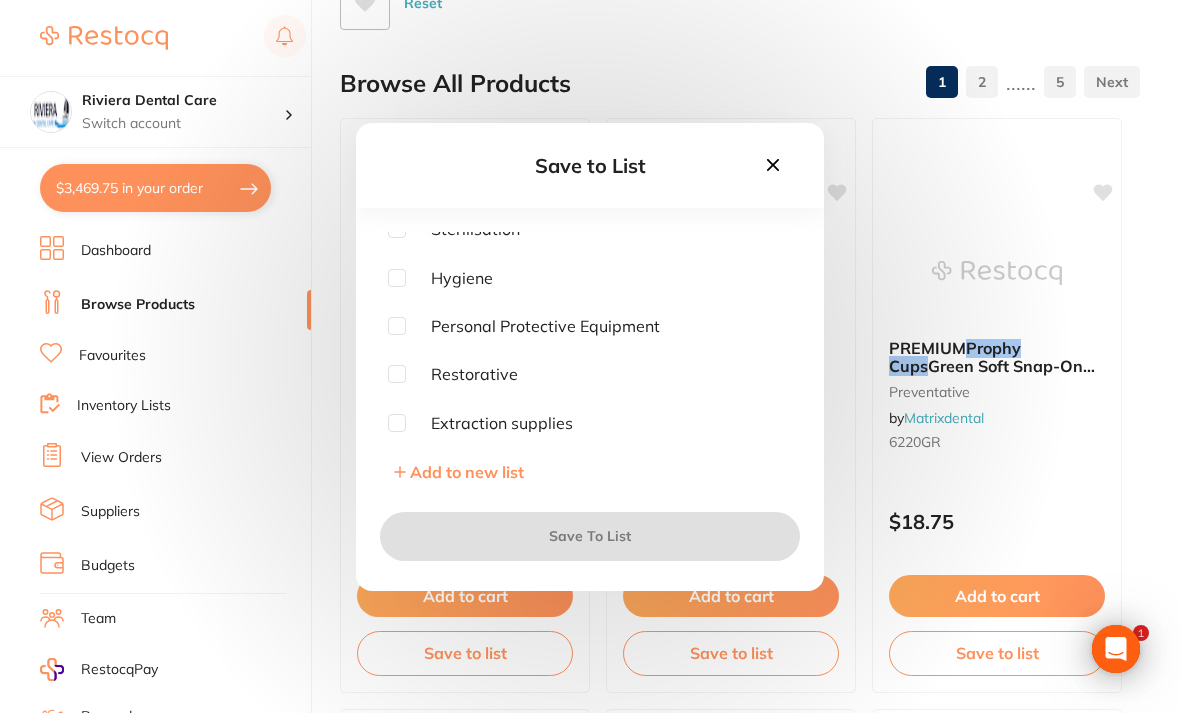 scroll, scrollTop: 590, scrollLeft: 0, axis: vertical 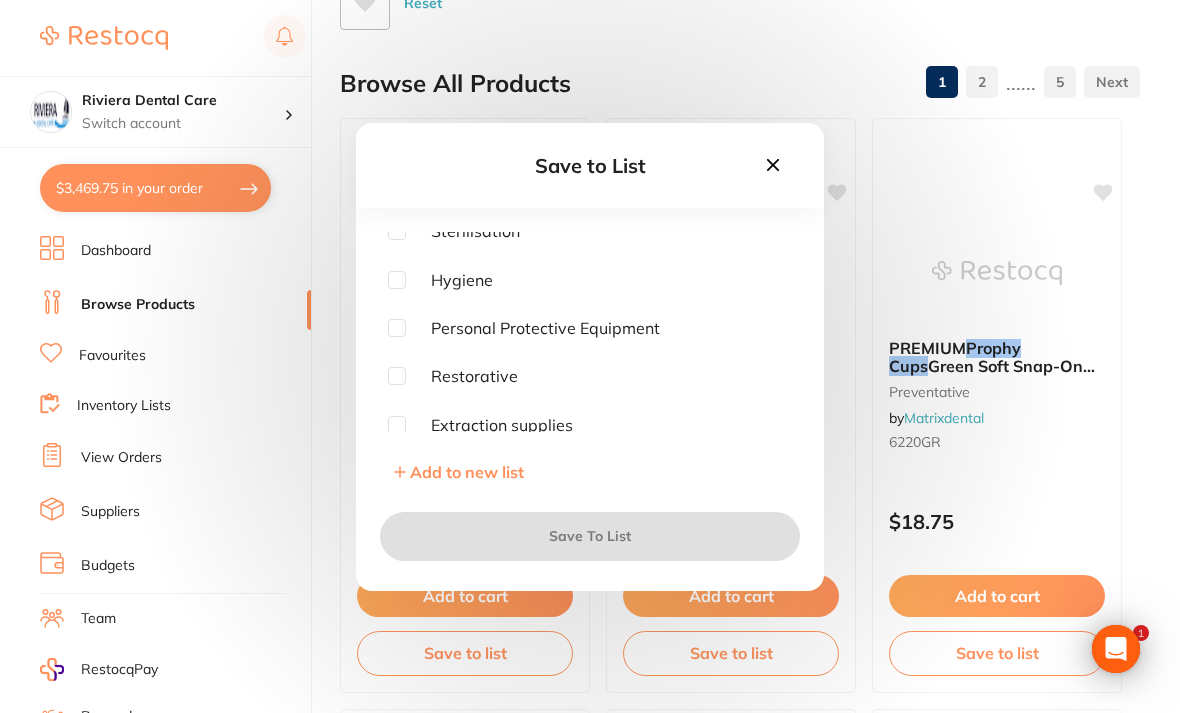 click 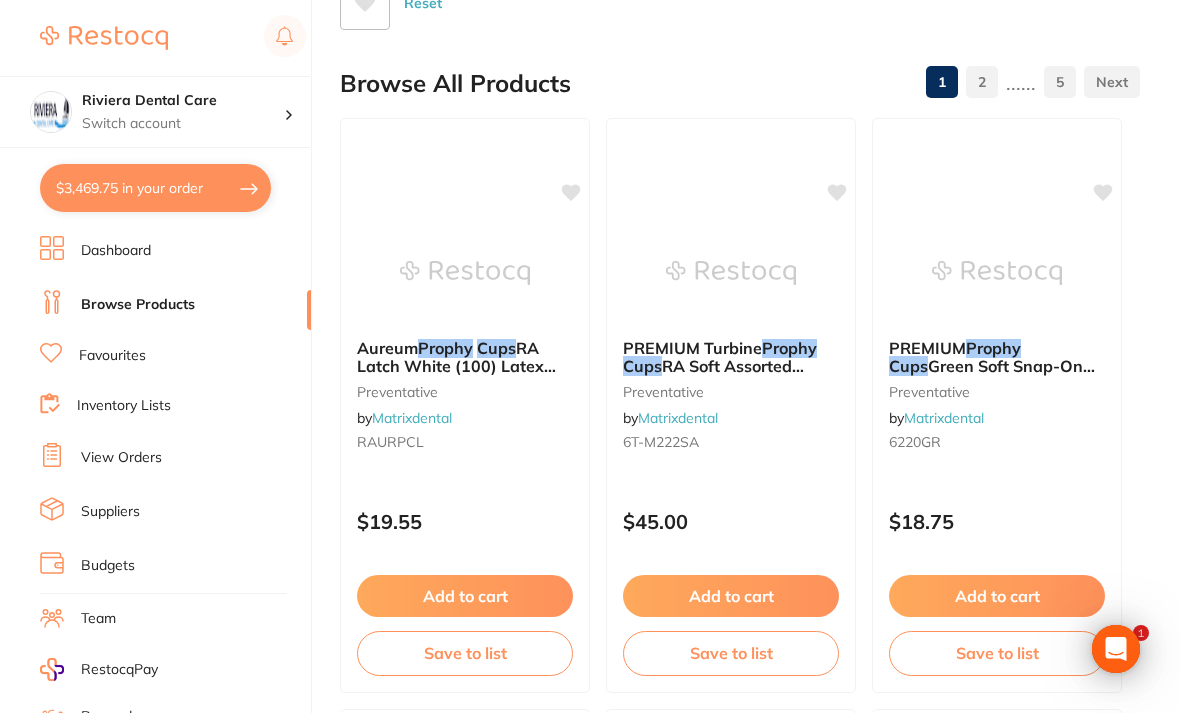 click on "Inventory Lists" at bounding box center [124, 406] 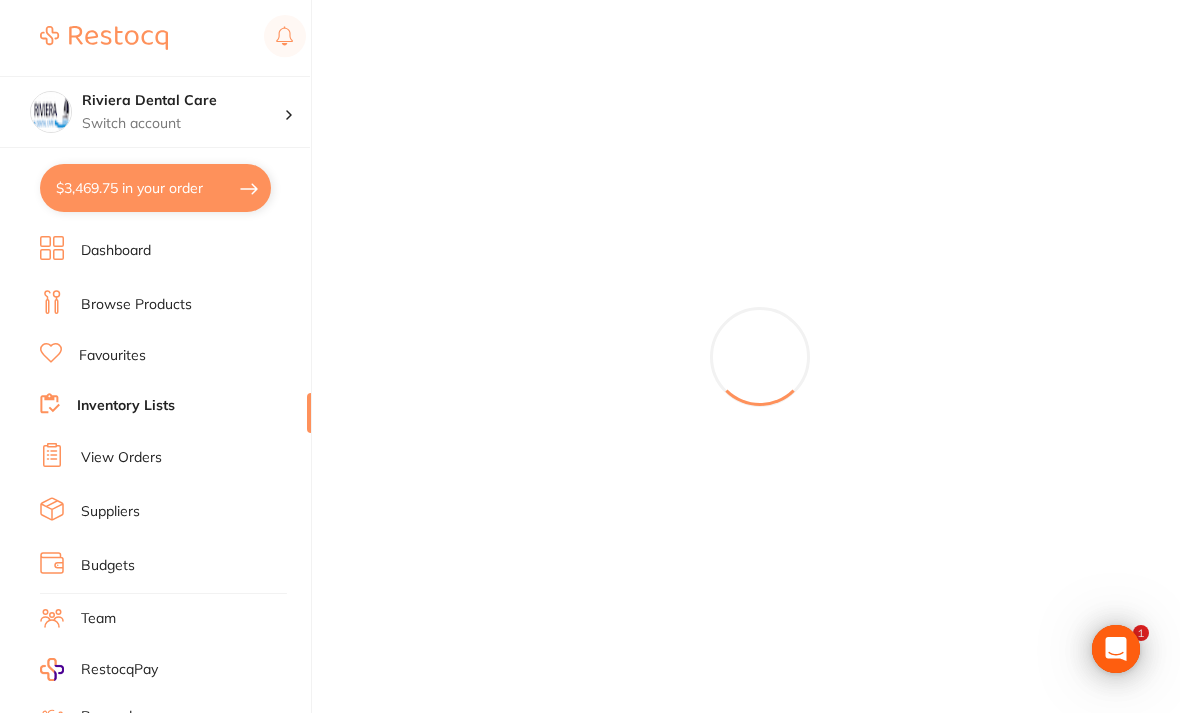 scroll, scrollTop: 0, scrollLeft: 0, axis: both 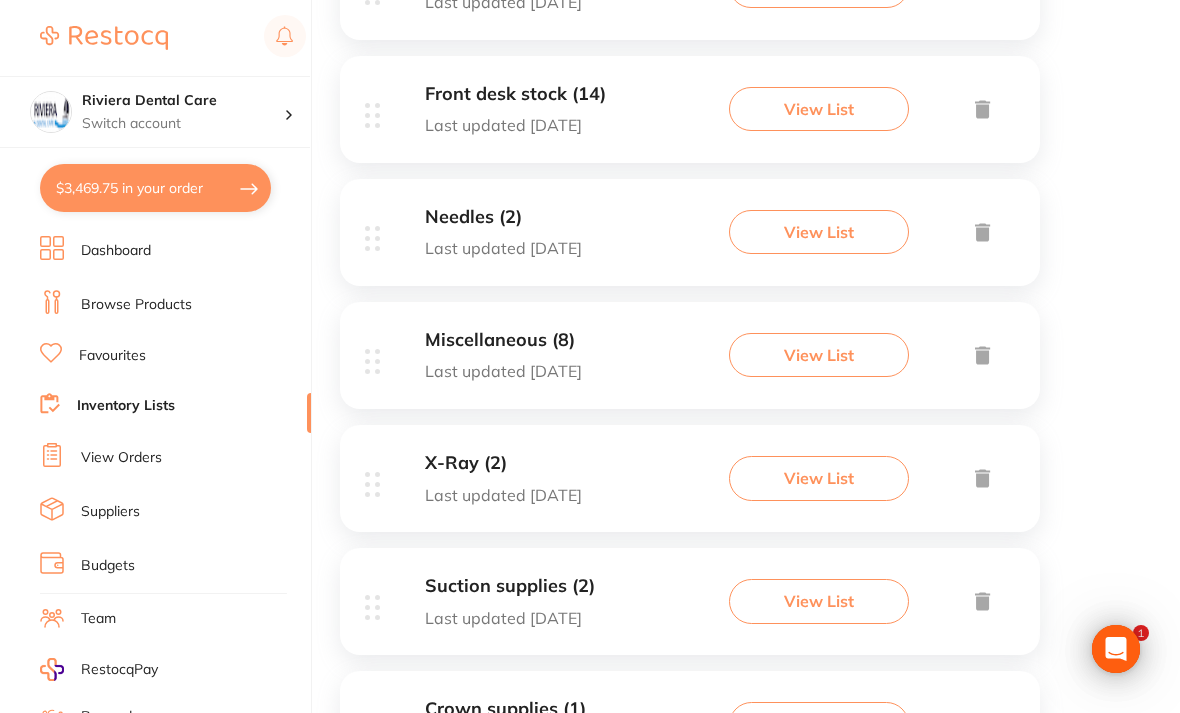 click on "Miscellaneous  (8)" at bounding box center (503, 340) 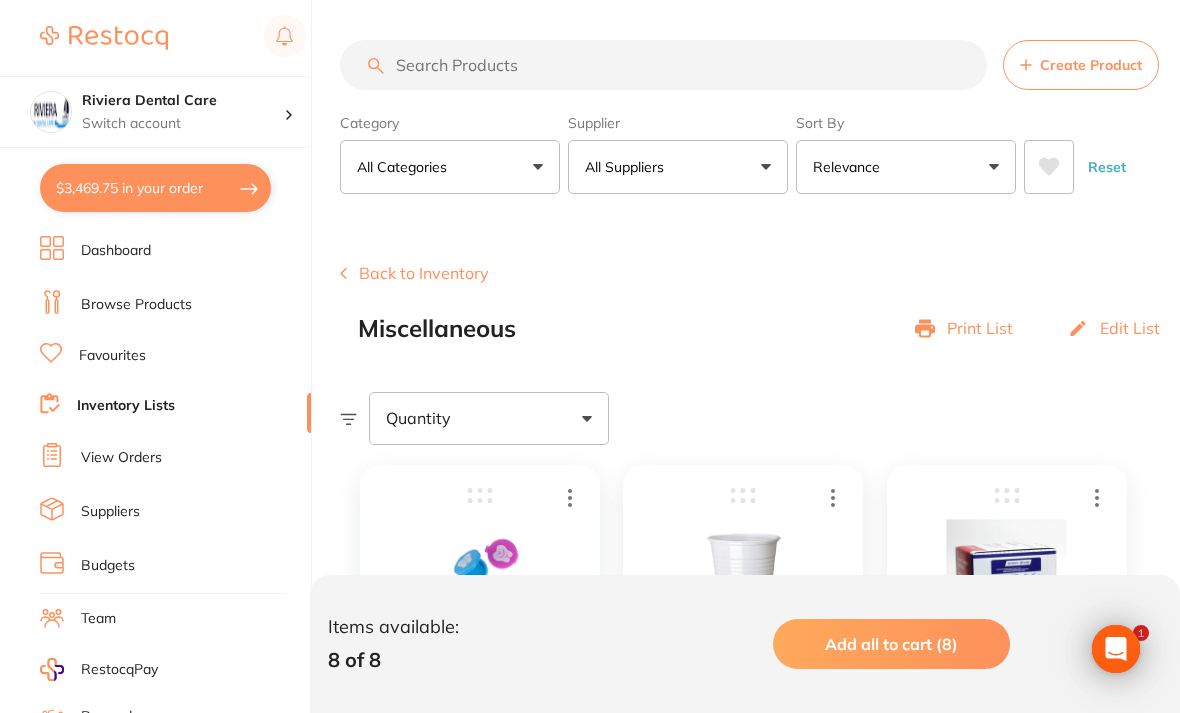scroll, scrollTop: 0, scrollLeft: 0, axis: both 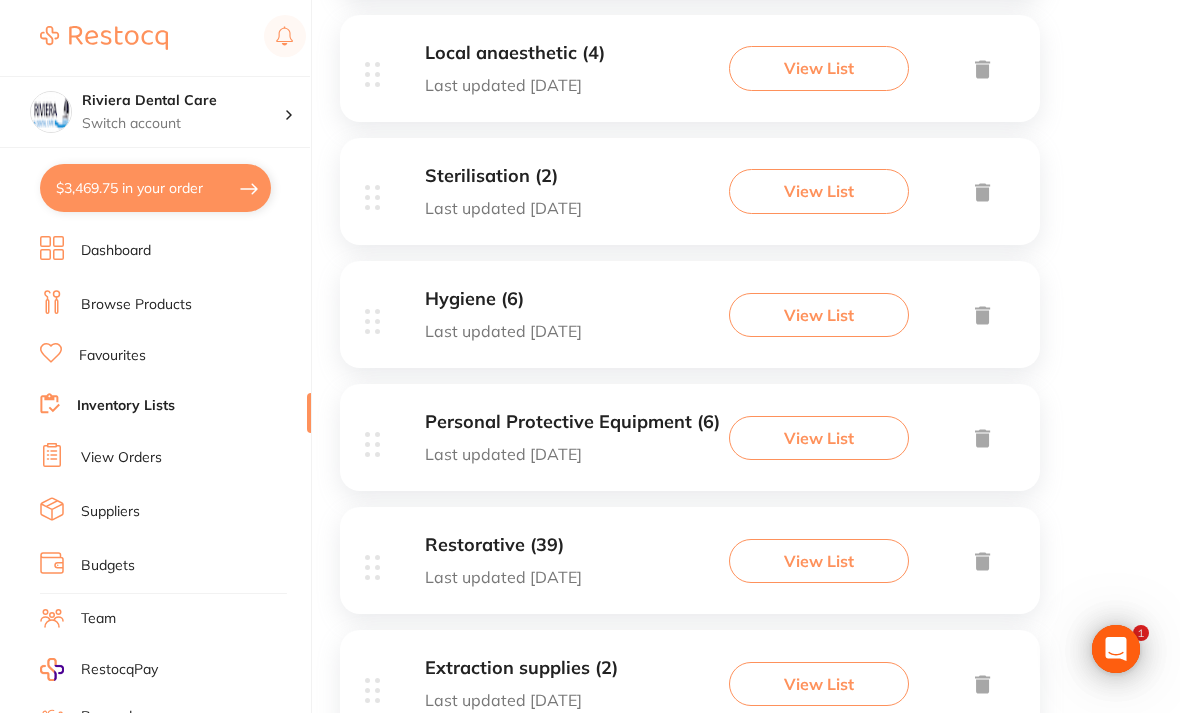 click on "View List" at bounding box center [819, 315] 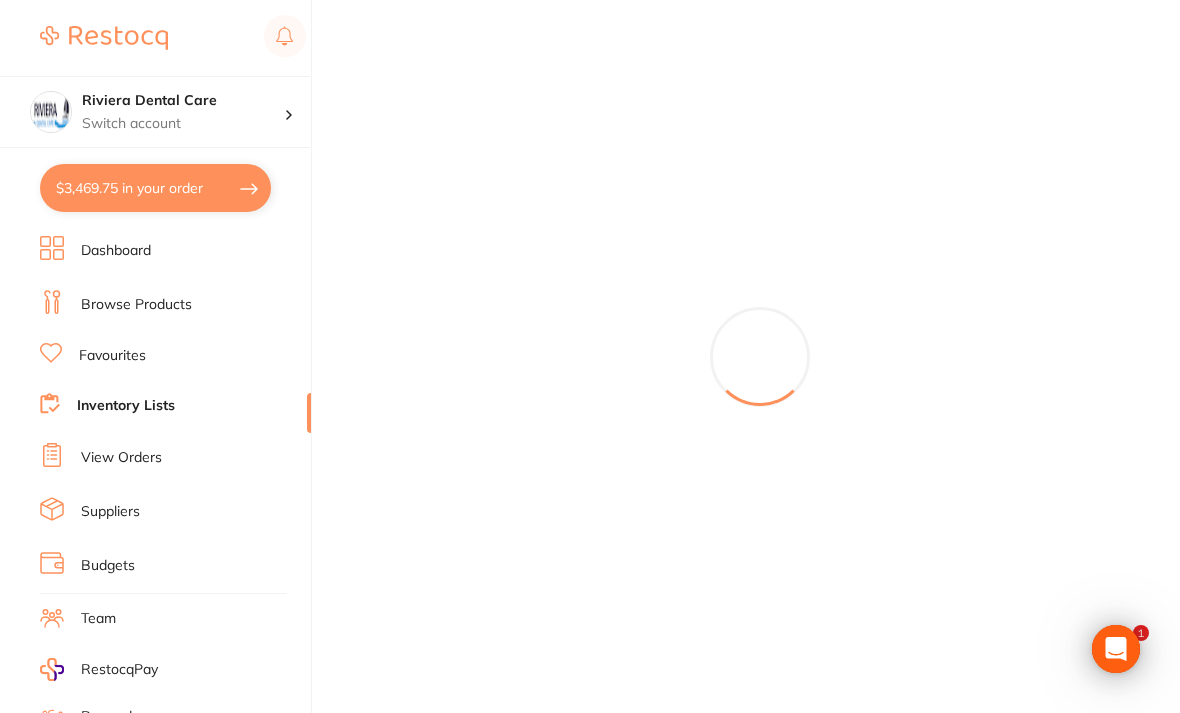 scroll, scrollTop: 0, scrollLeft: 0, axis: both 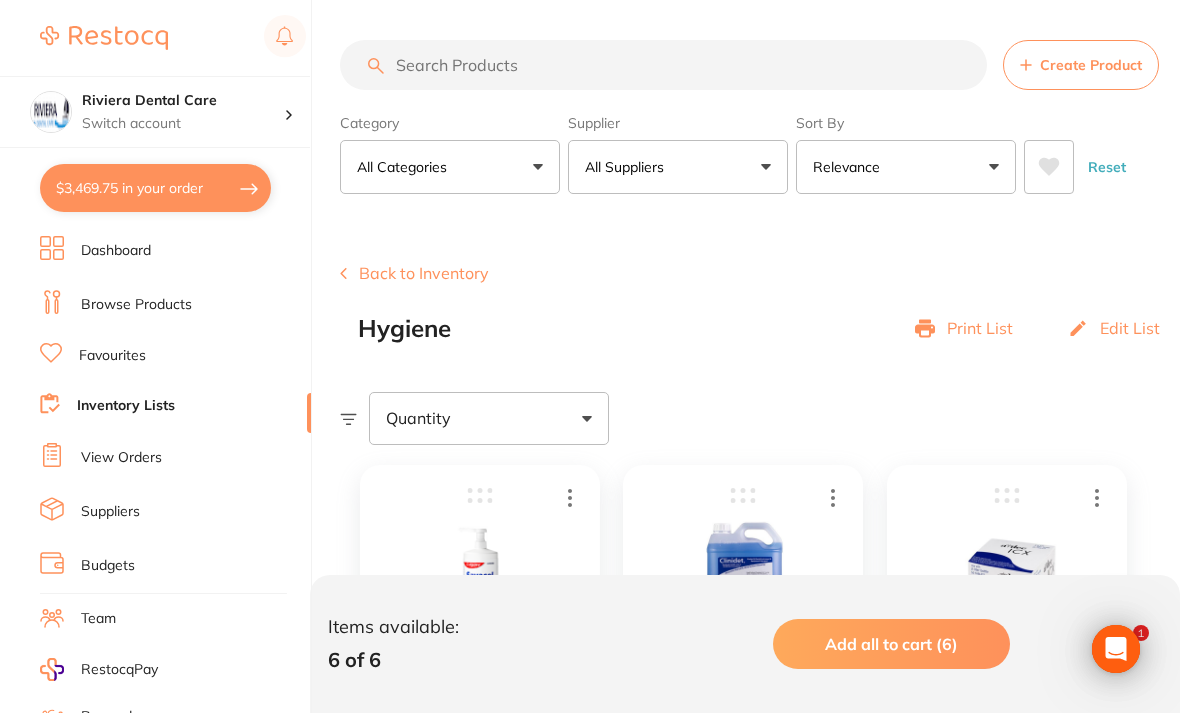 click on "Back to Inventory" at bounding box center (414, 273) 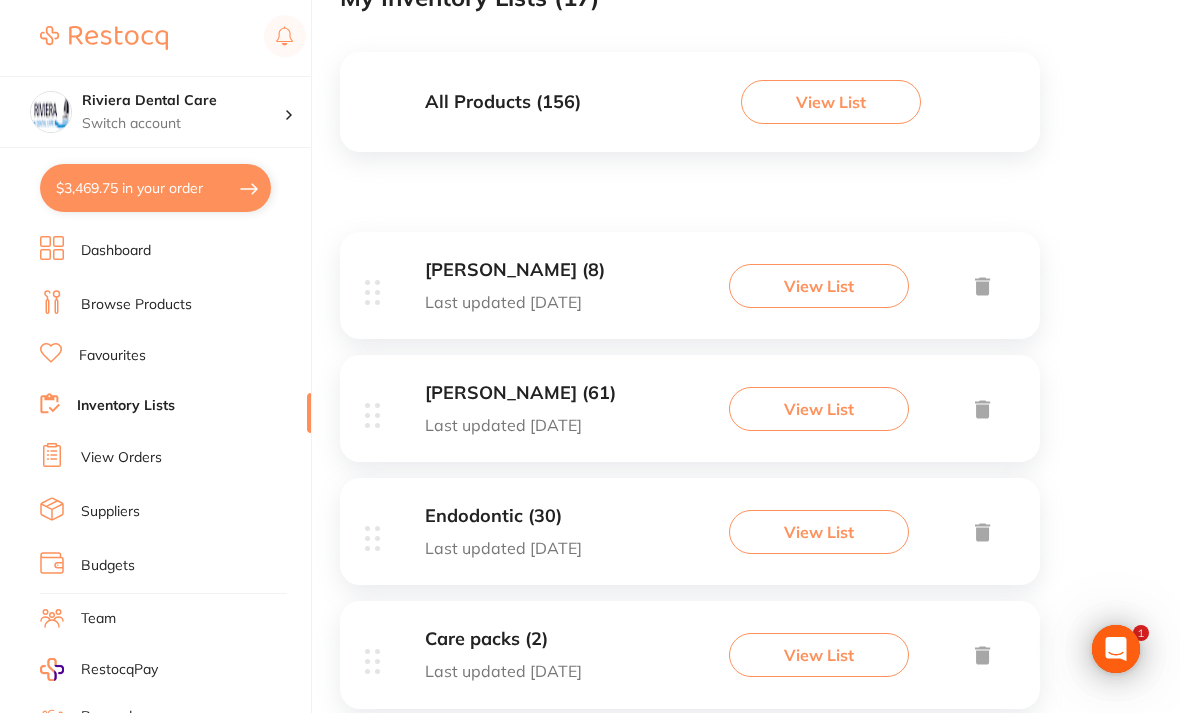 scroll, scrollTop: 0, scrollLeft: 0, axis: both 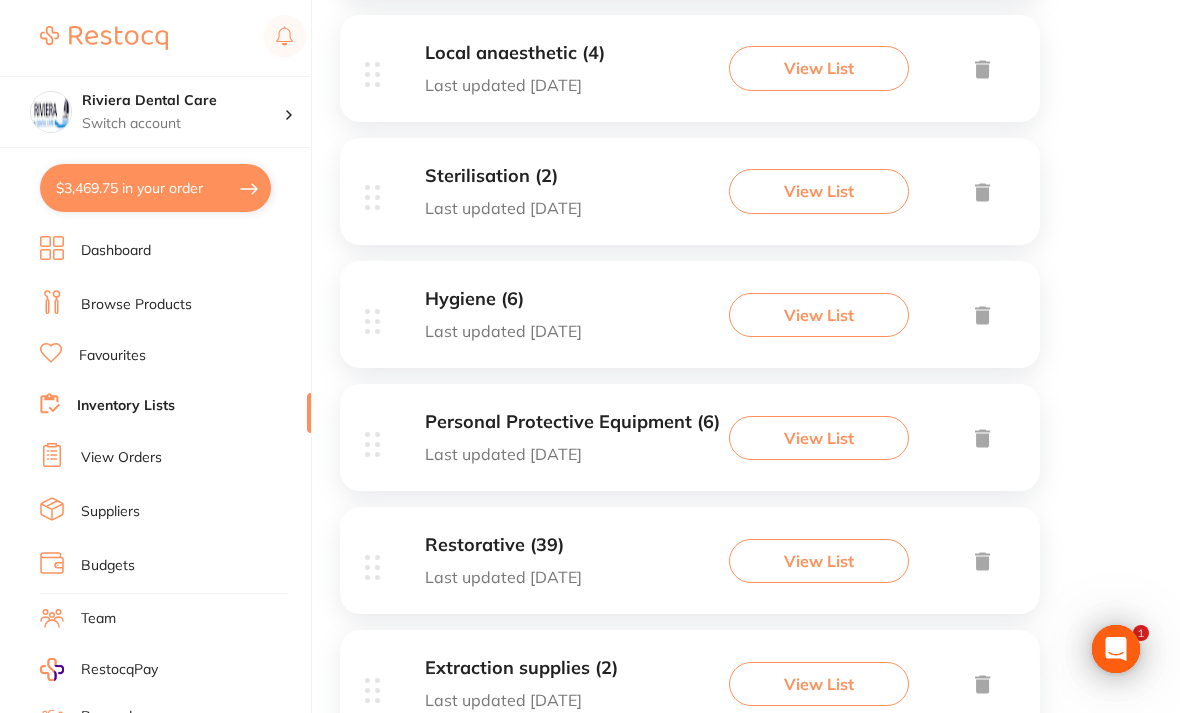 click on "View List" at bounding box center [819, 561] 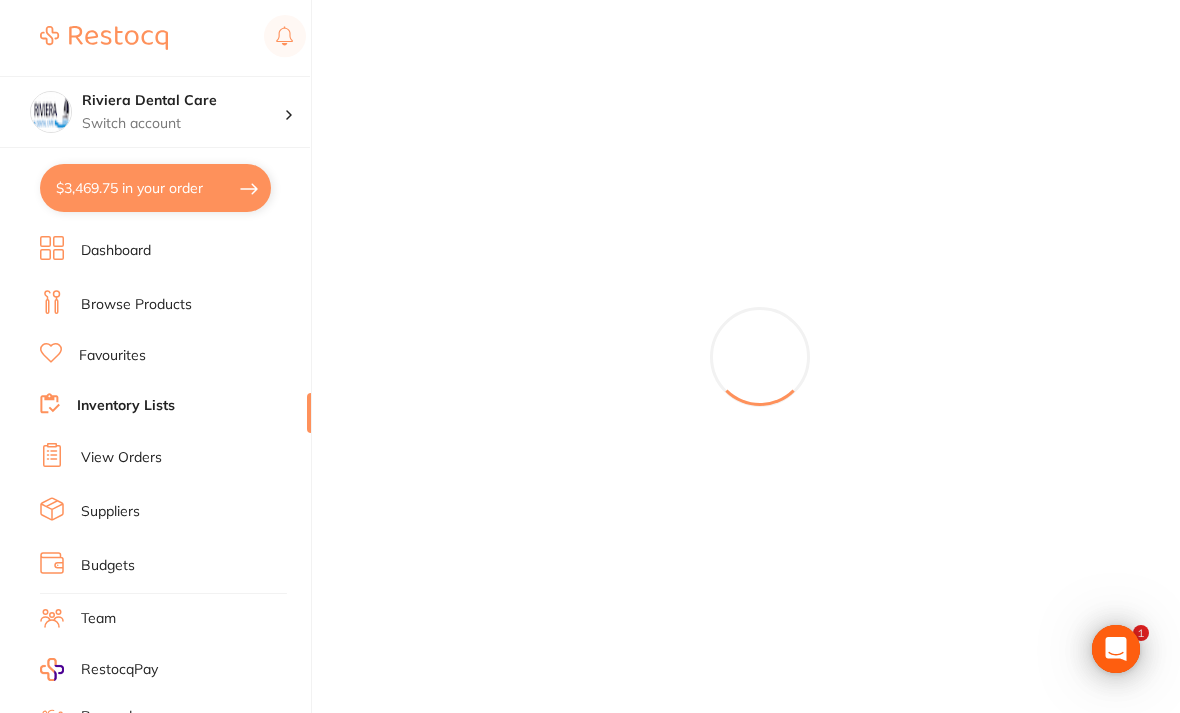 scroll, scrollTop: 0, scrollLeft: 0, axis: both 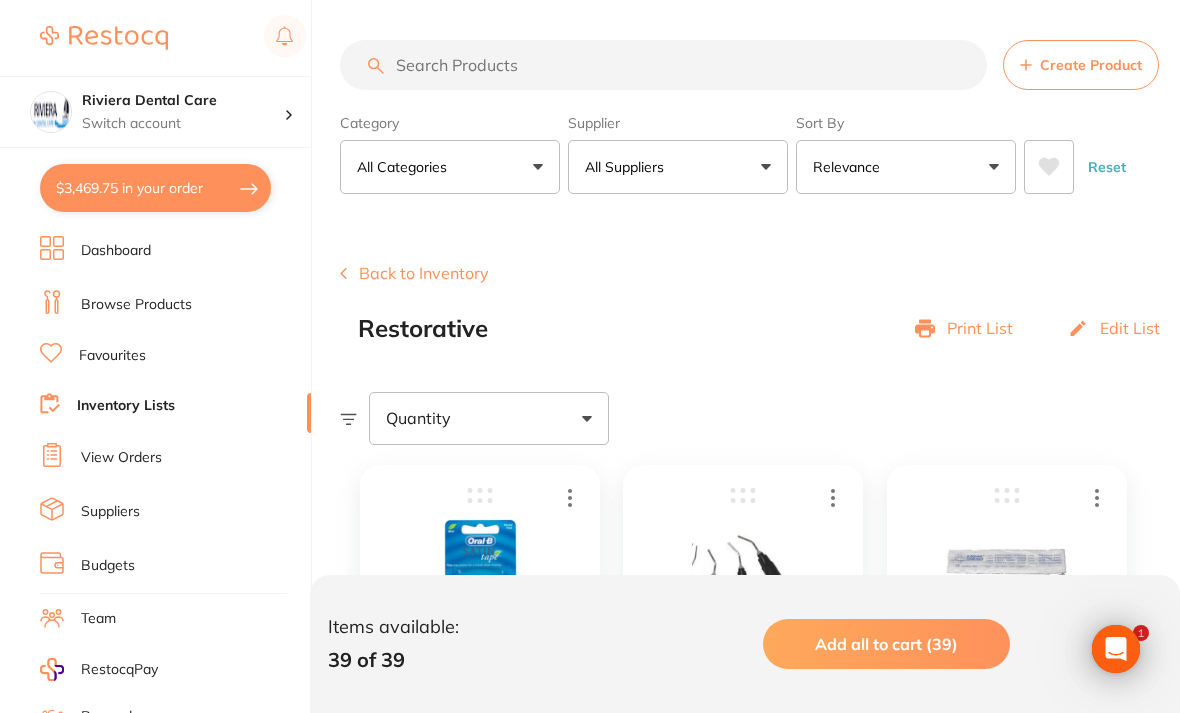click on "Back to Inventory" at bounding box center (414, 273) 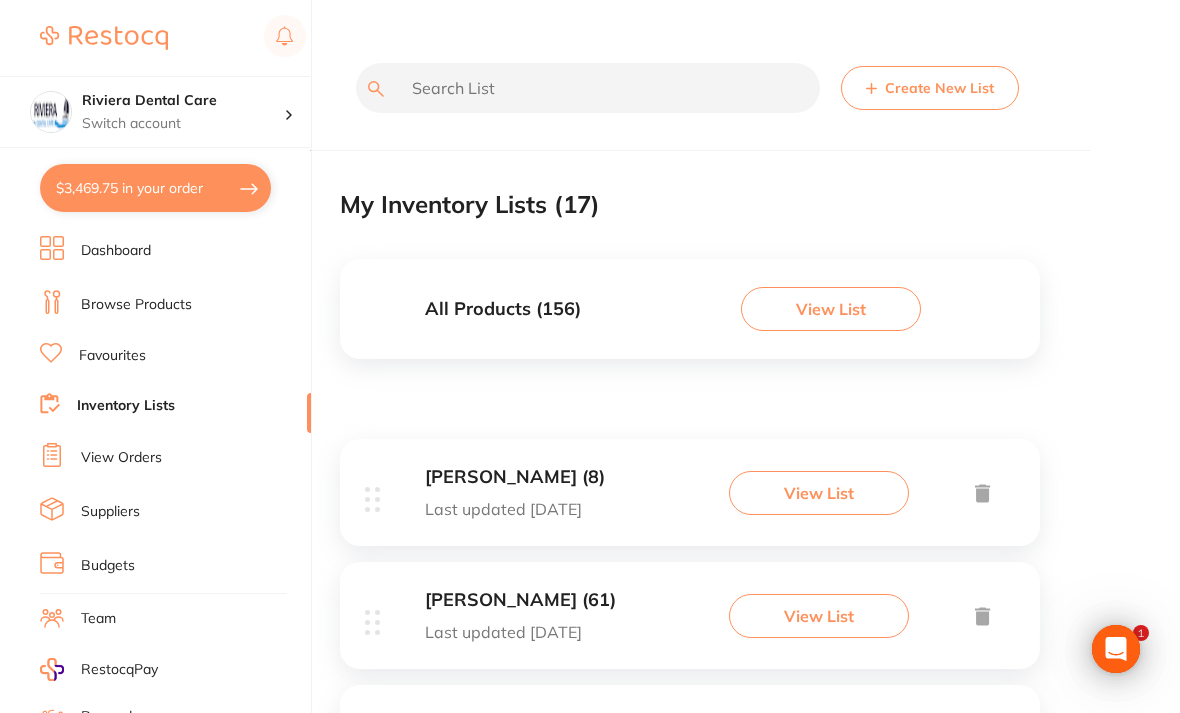 scroll, scrollTop: 0, scrollLeft: 0, axis: both 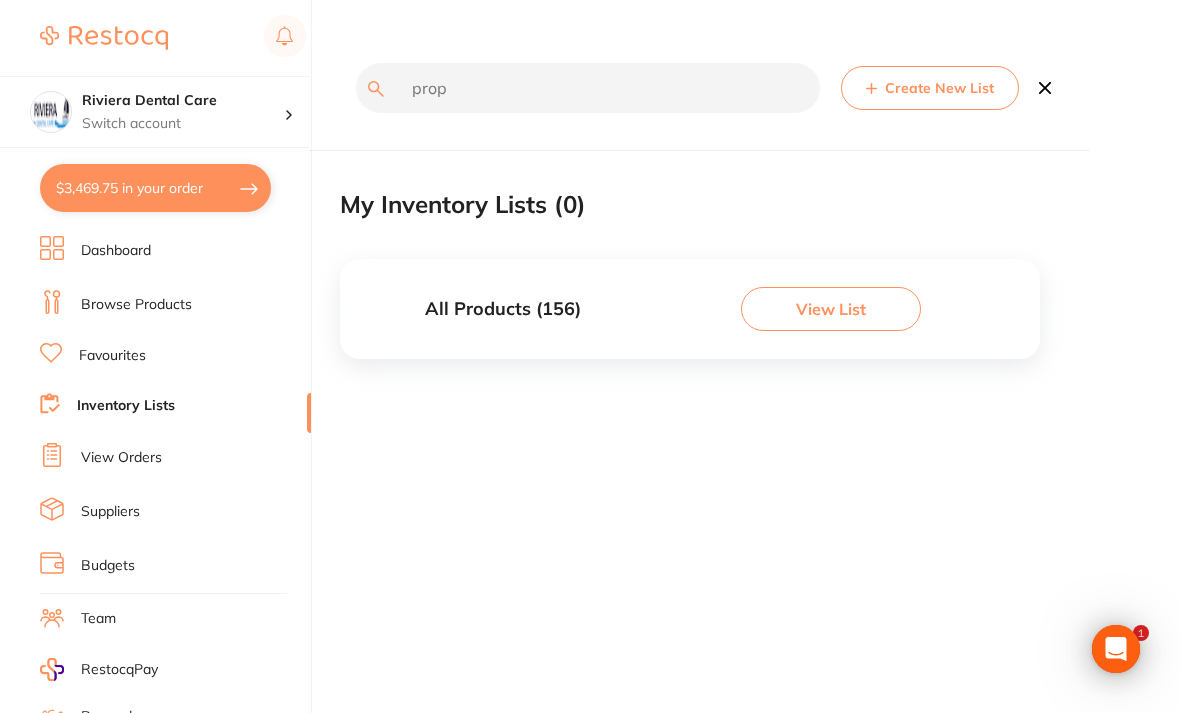 type on "prop" 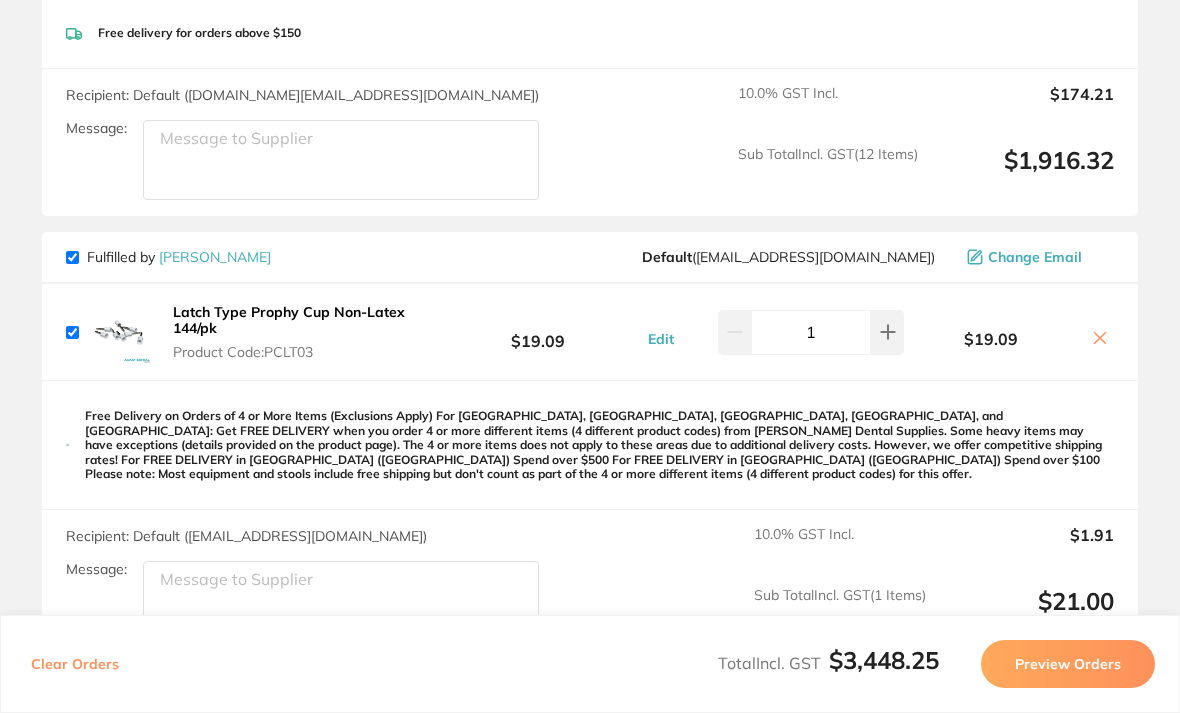 scroll, scrollTop: 1479, scrollLeft: 0, axis: vertical 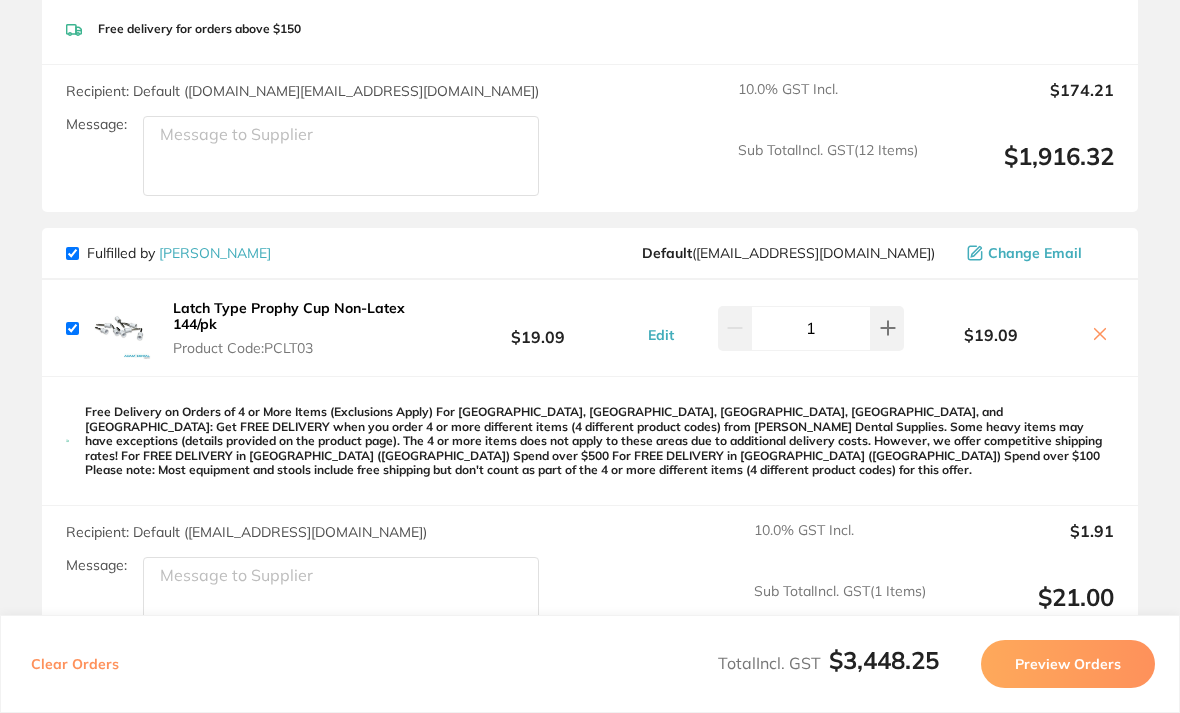 click 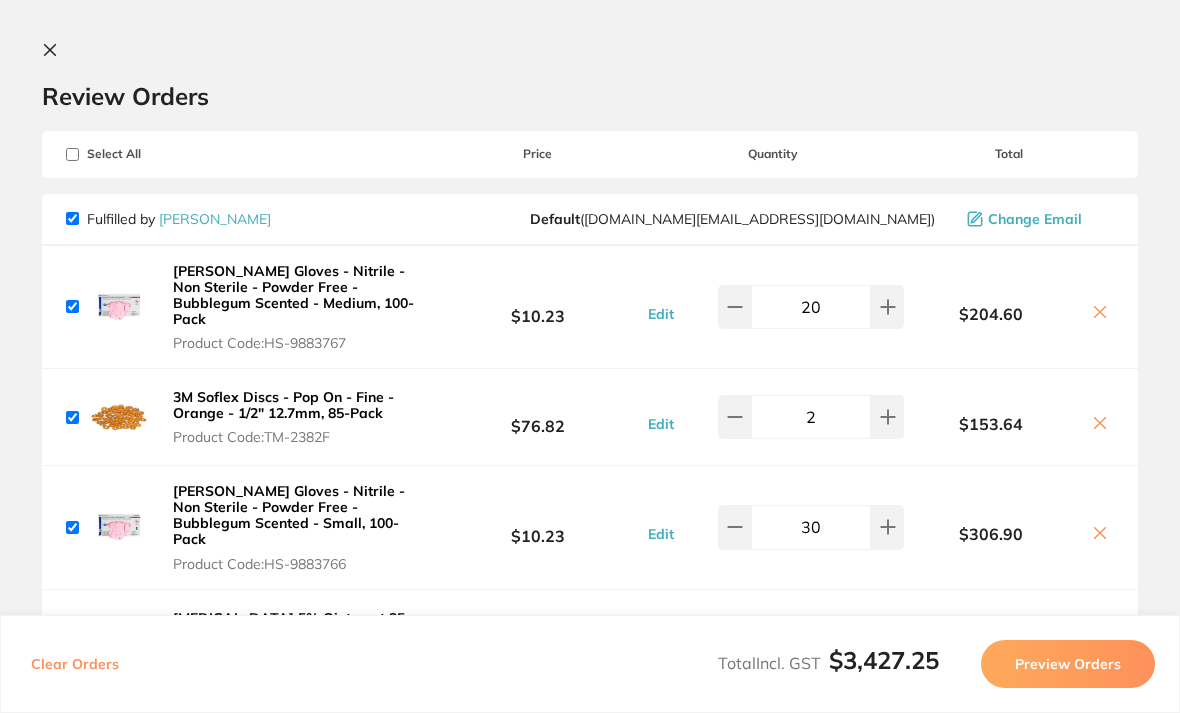 scroll, scrollTop: 0, scrollLeft: 0, axis: both 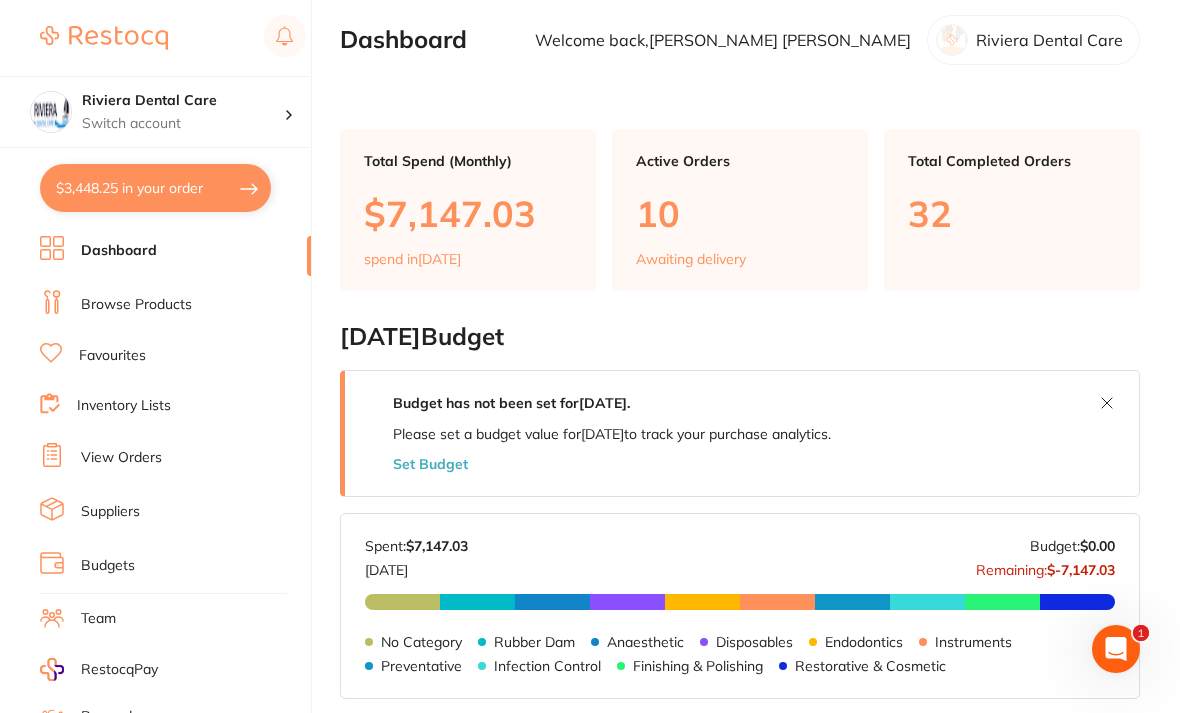 click on "$3,448.25   in your order" at bounding box center [155, 188] 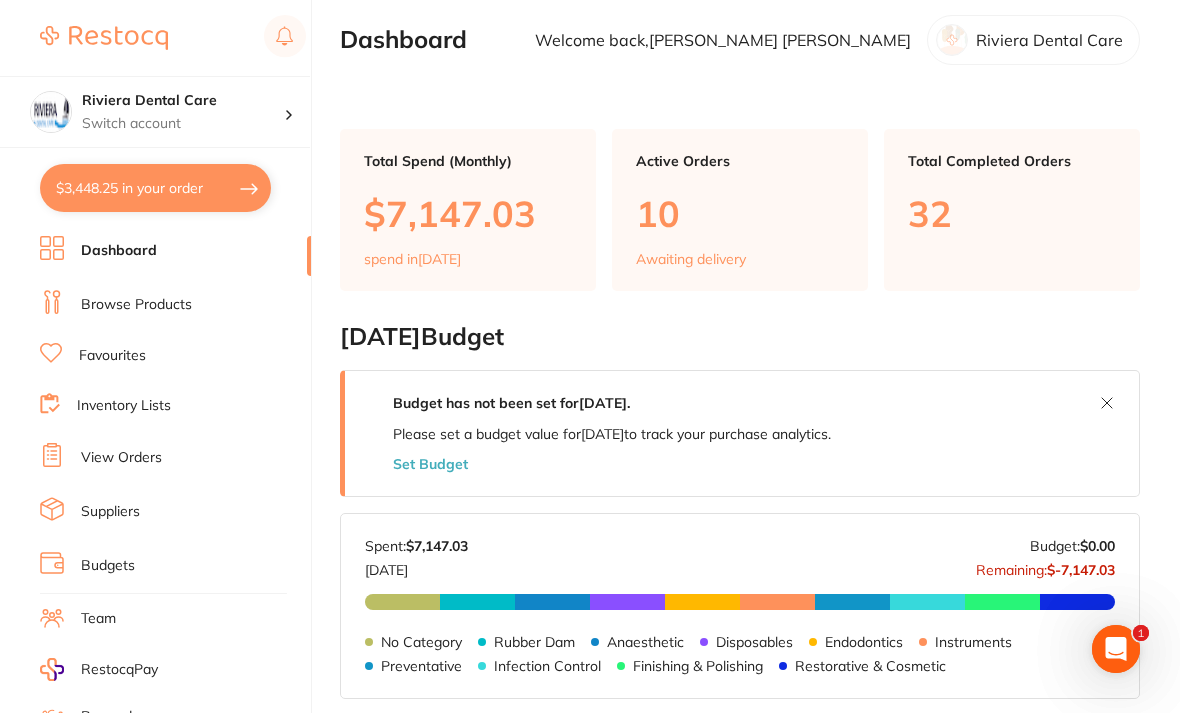 scroll, scrollTop: 0, scrollLeft: 0, axis: both 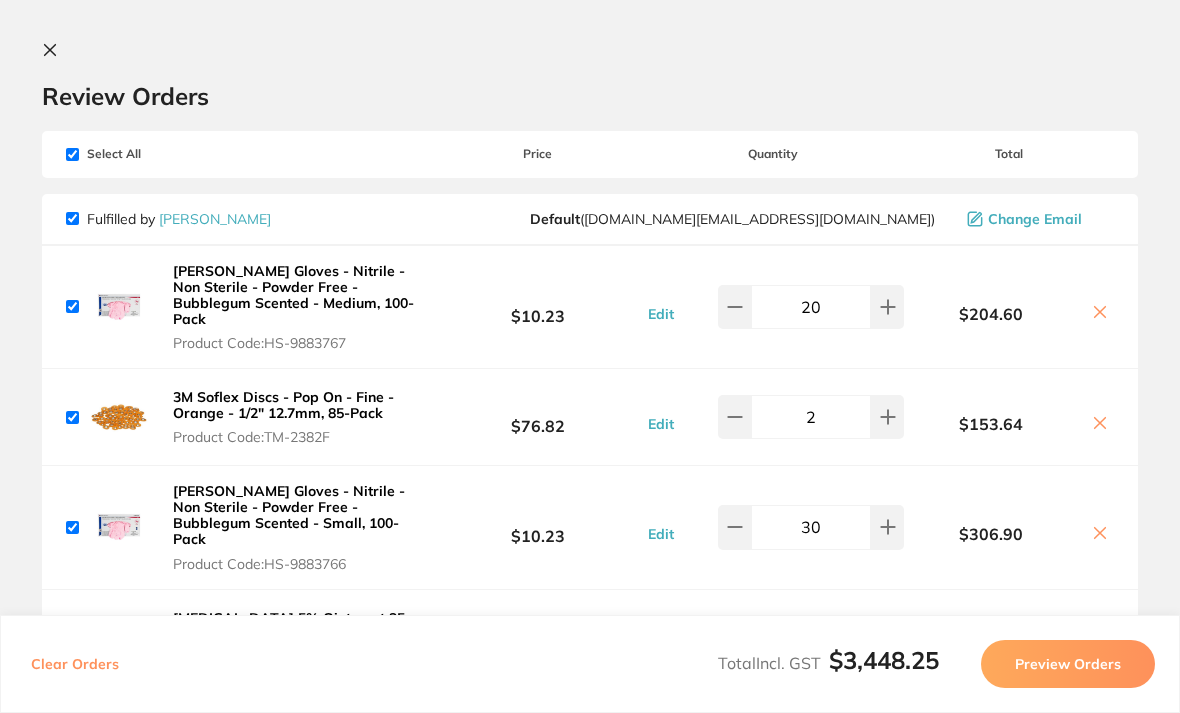 click 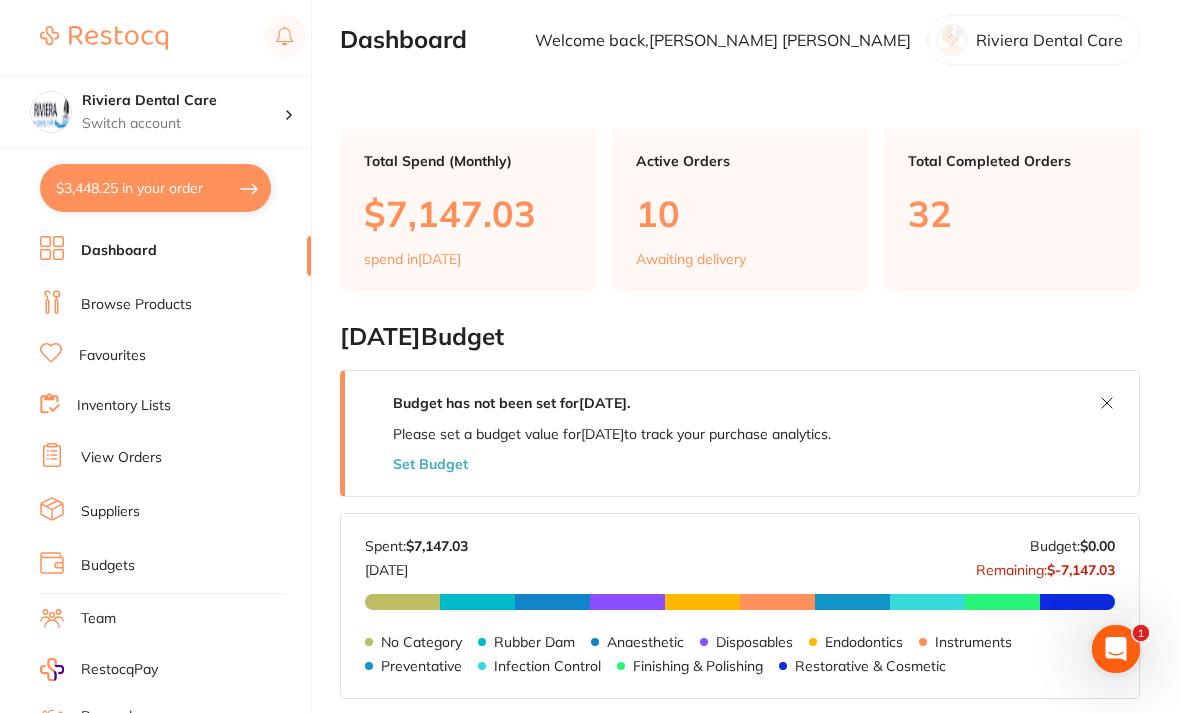 click on "Browse Products" at bounding box center [136, 305] 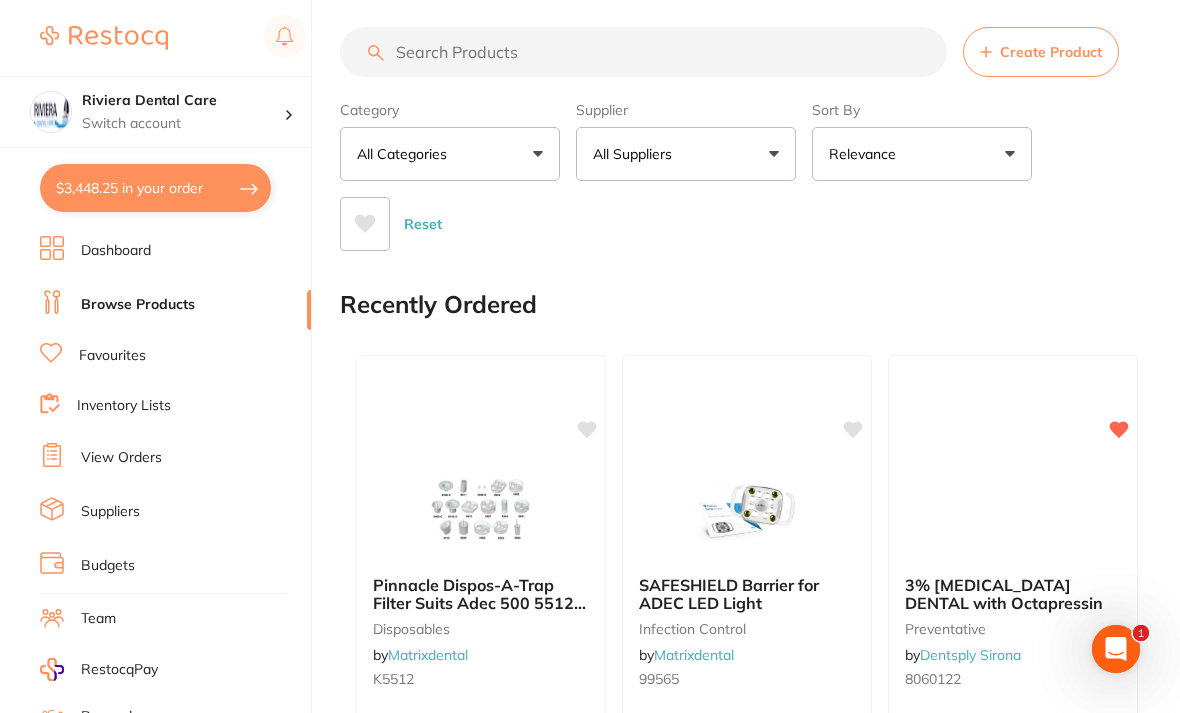 scroll, scrollTop: 0, scrollLeft: 0, axis: both 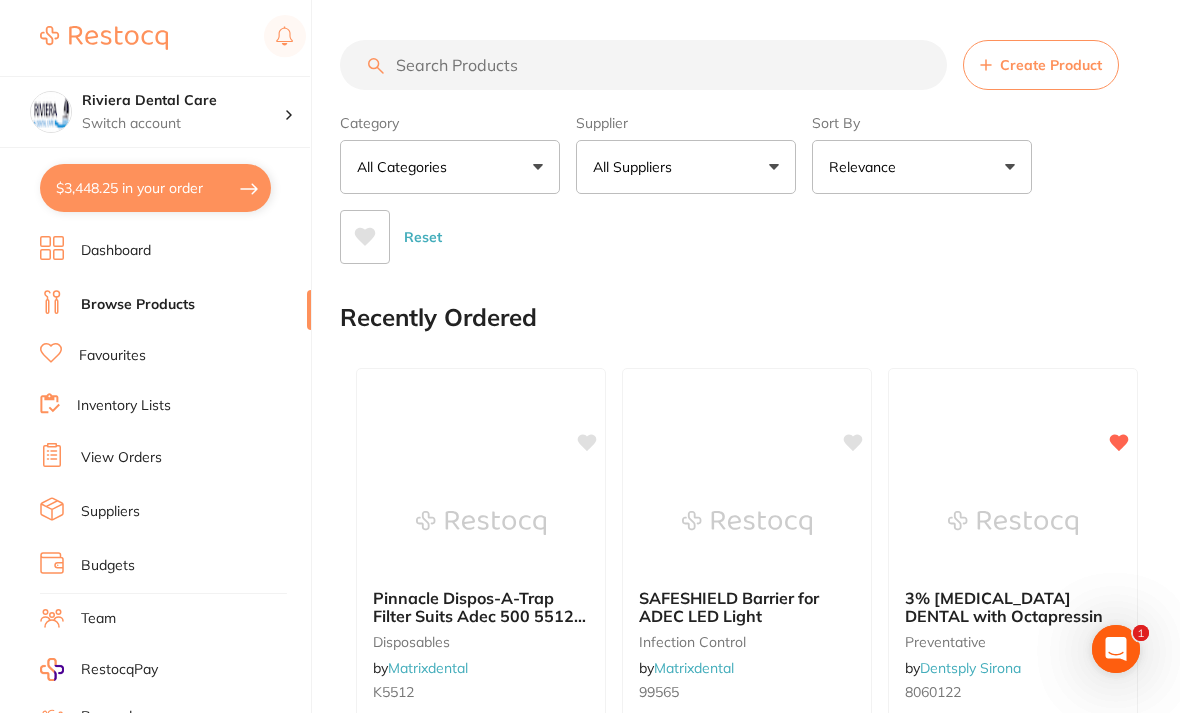 click at bounding box center (643, 65) 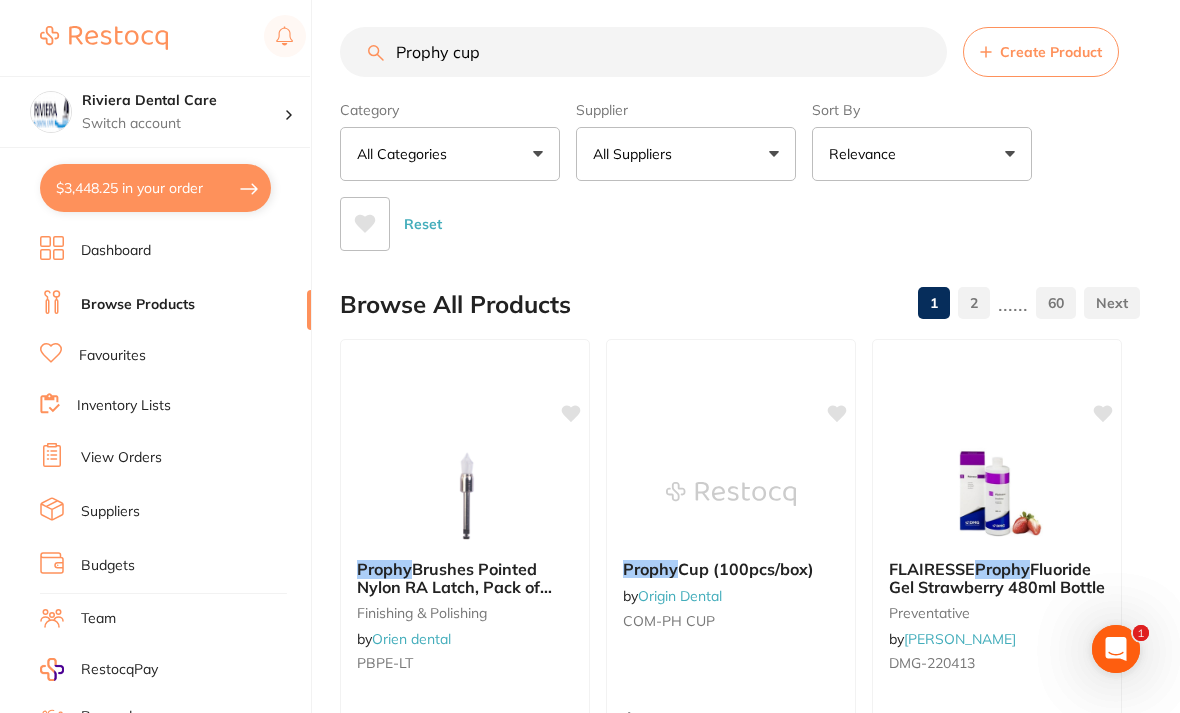 scroll, scrollTop: 0, scrollLeft: 0, axis: both 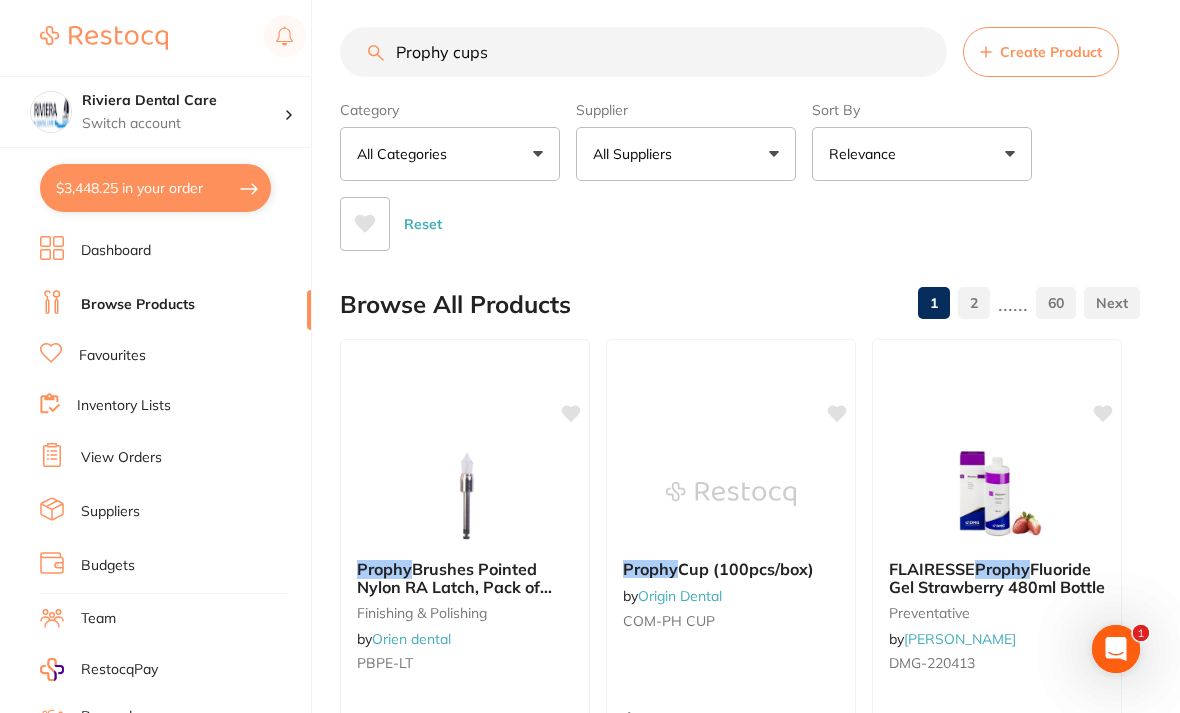 type on "Prophy cups" 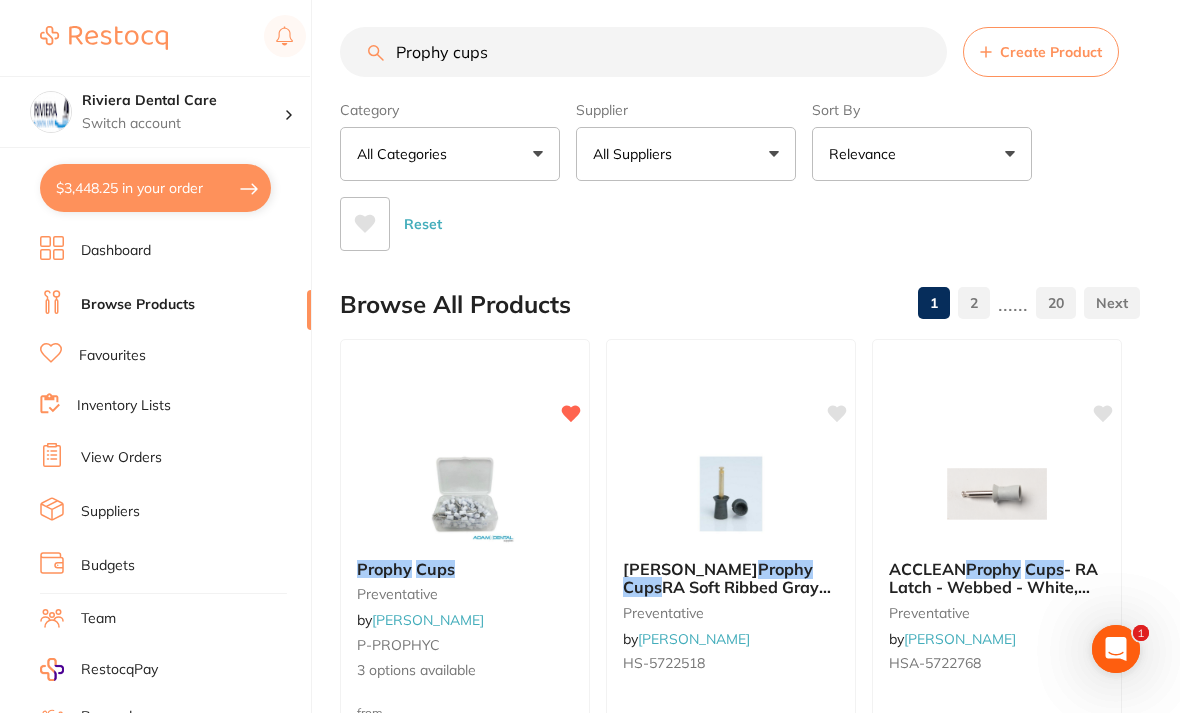 scroll, scrollTop: 0, scrollLeft: 0, axis: both 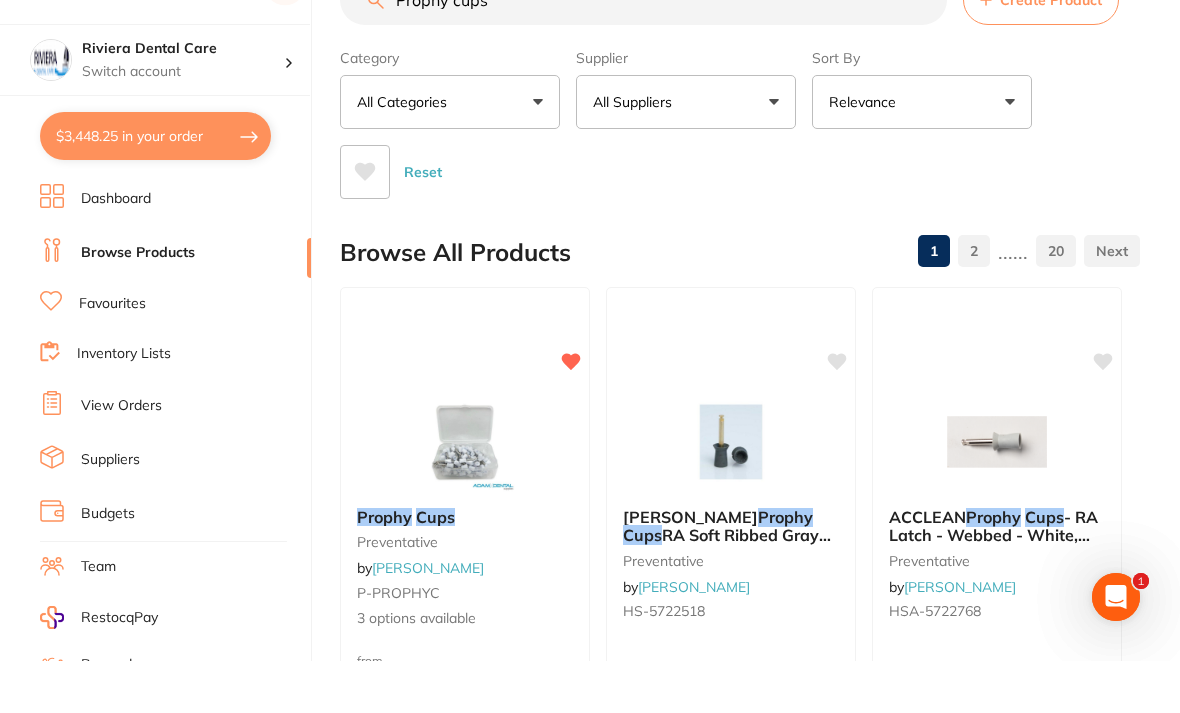 click on "All Suppliers" at bounding box center (686, 154) 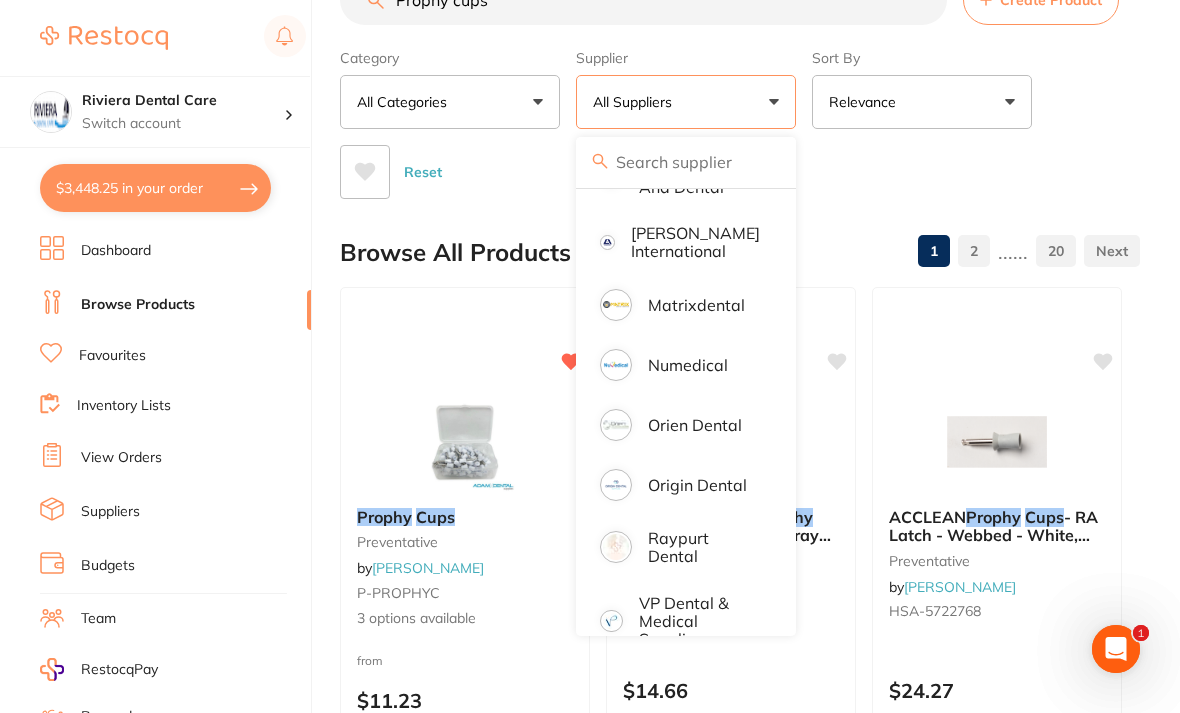 scroll, scrollTop: 774, scrollLeft: 0, axis: vertical 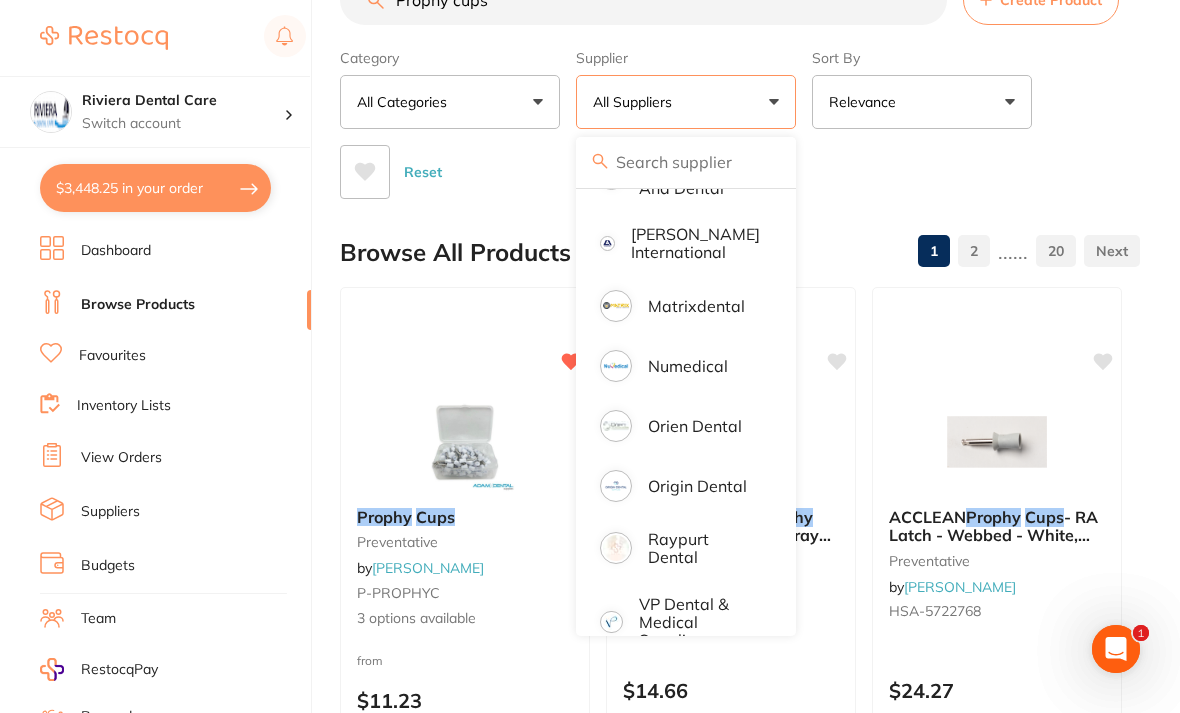 click on "Matrixdental" at bounding box center (686, 306) 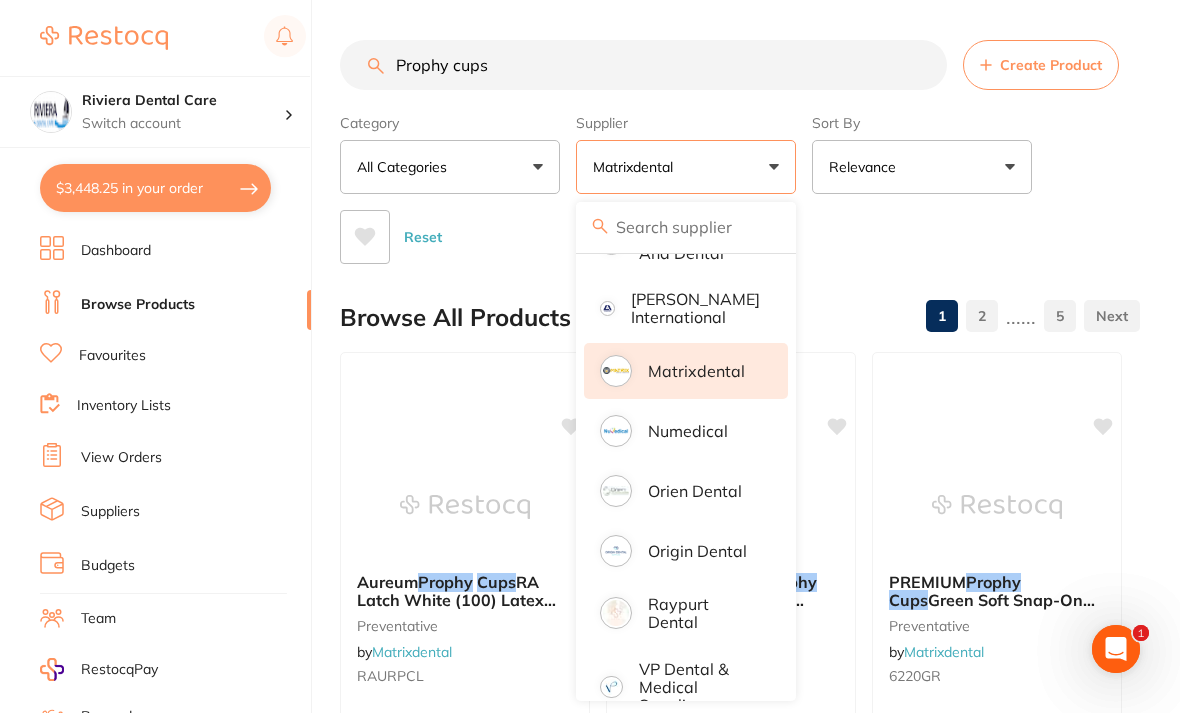 scroll, scrollTop: 0, scrollLeft: 0, axis: both 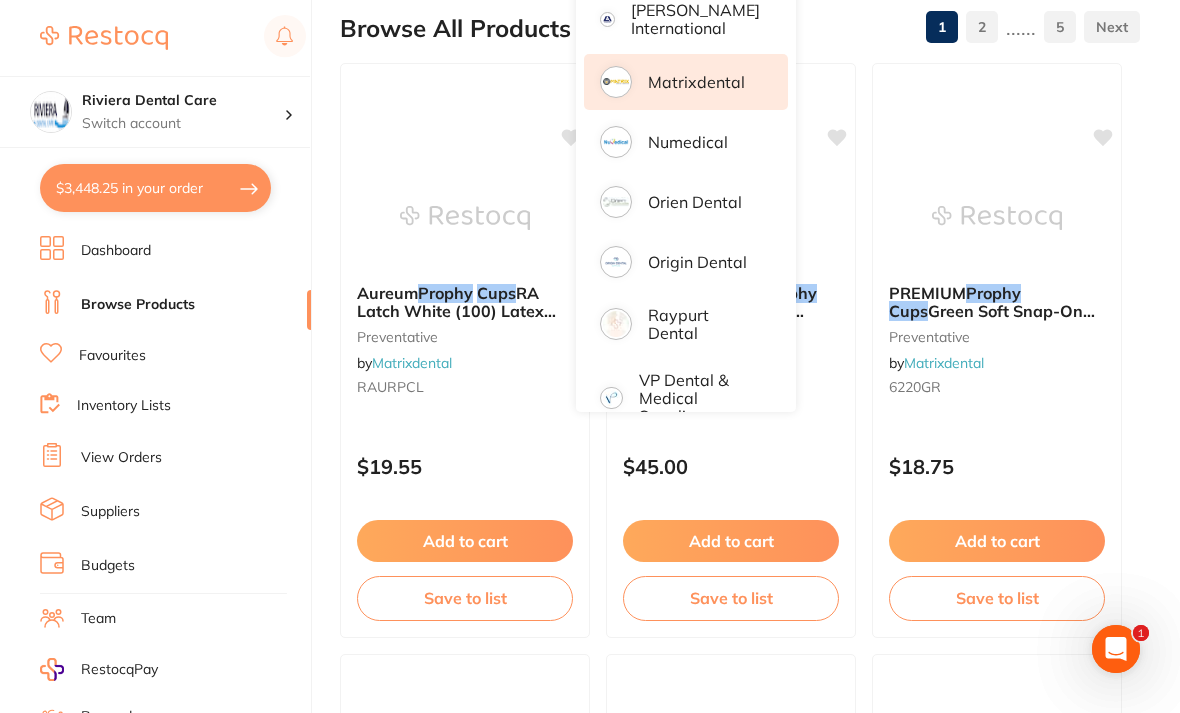 click on "Aureum  Prophy   Cups  RA Latch White (100) Latex Free   preventative by  Matrixdental RAURPCL" at bounding box center [465, 343] 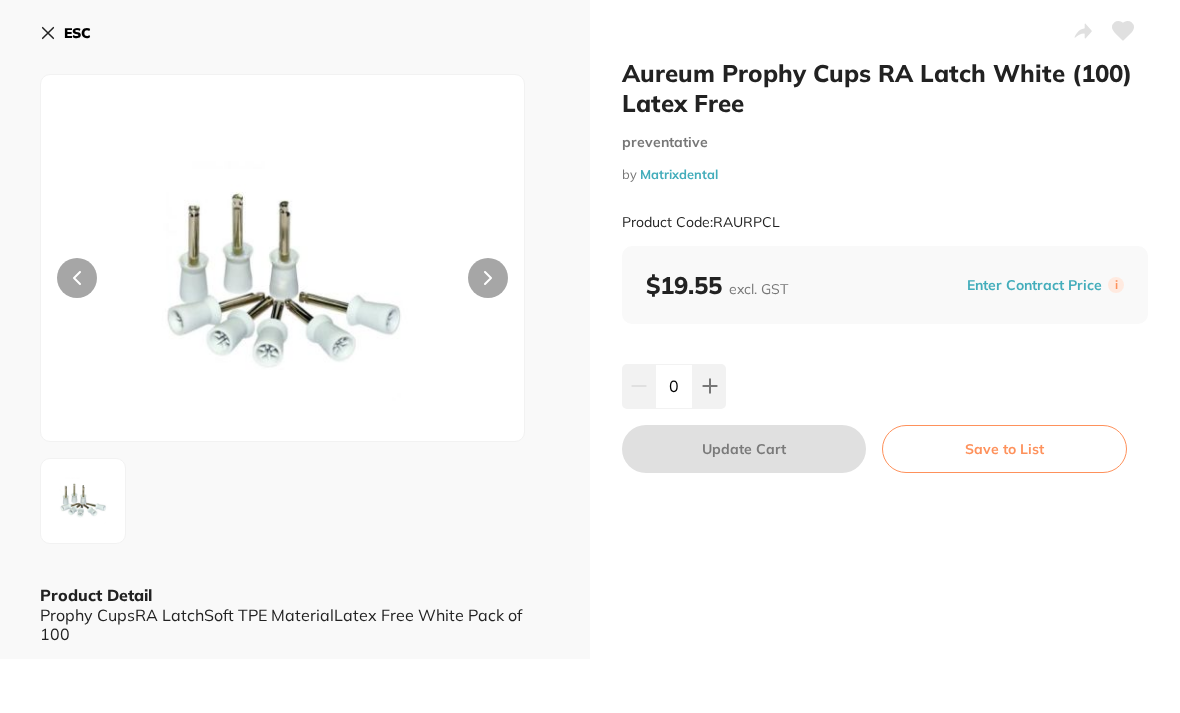 click 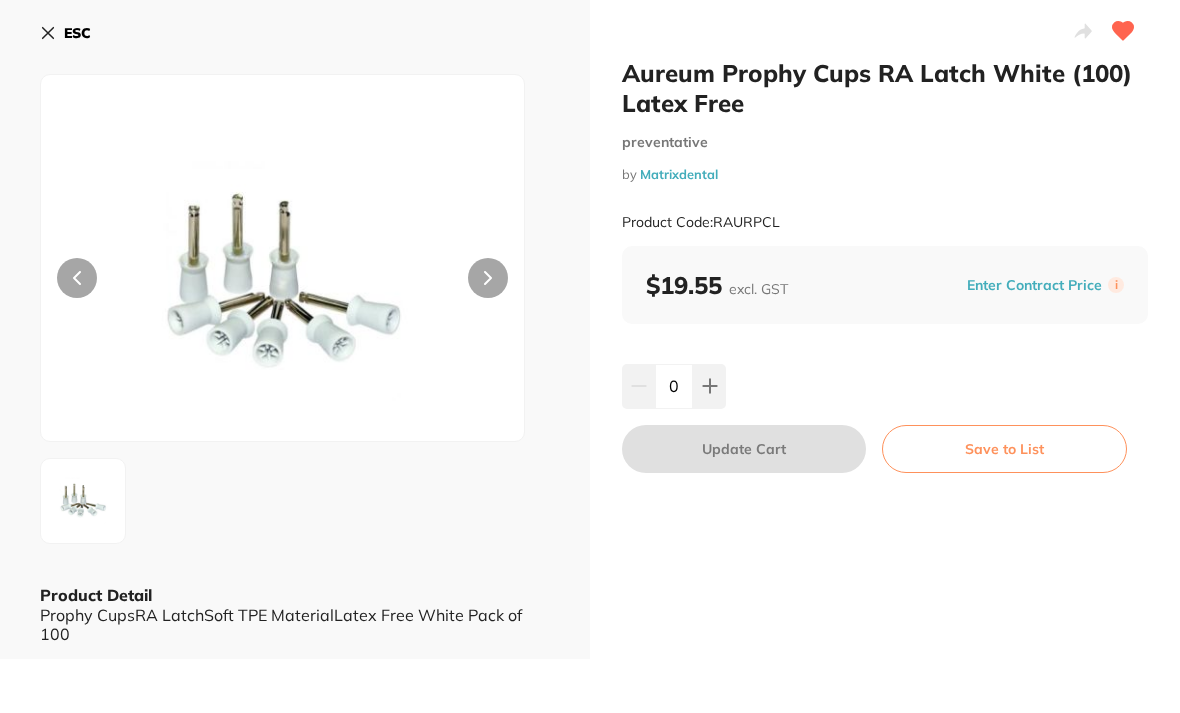 scroll, scrollTop: 0, scrollLeft: 0, axis: both 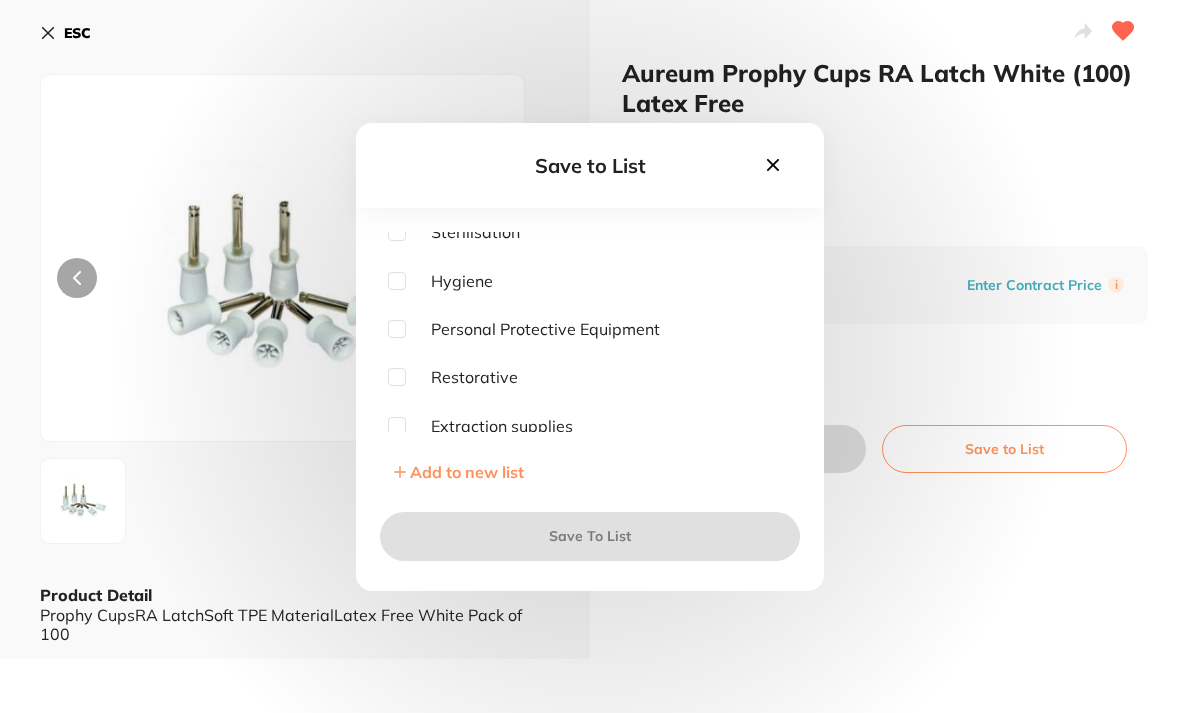 click on "Restorative" at bounding box center [462, 377] 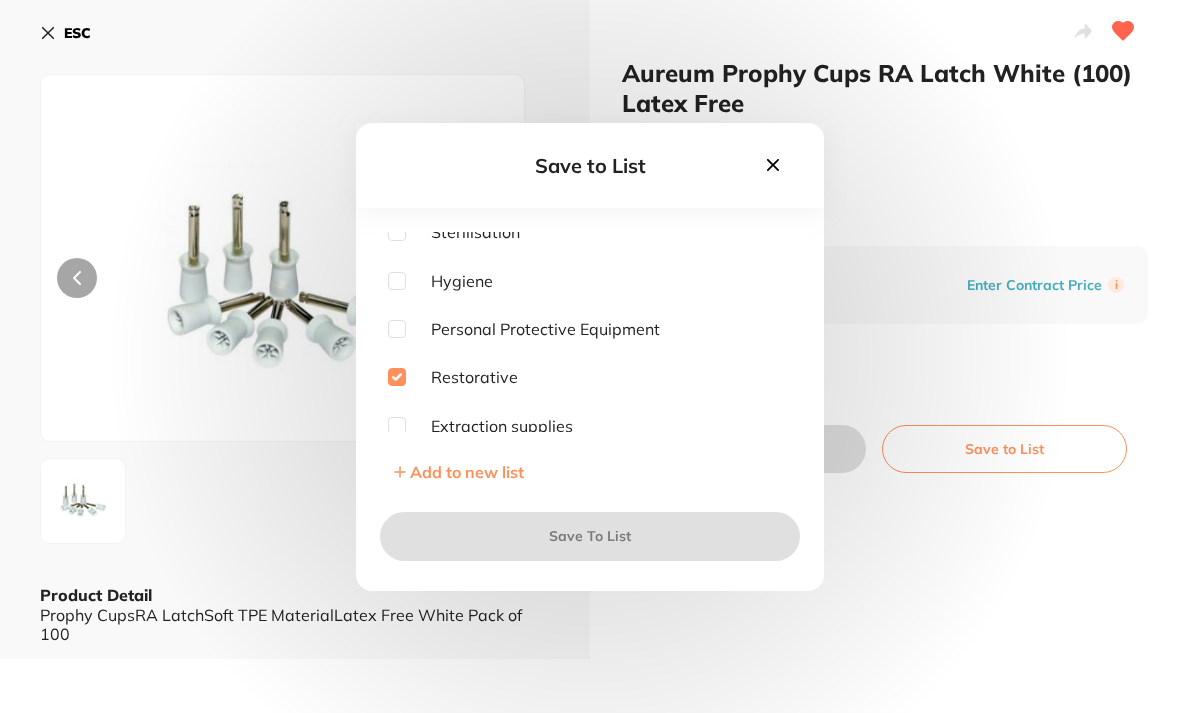checkbox on "true" 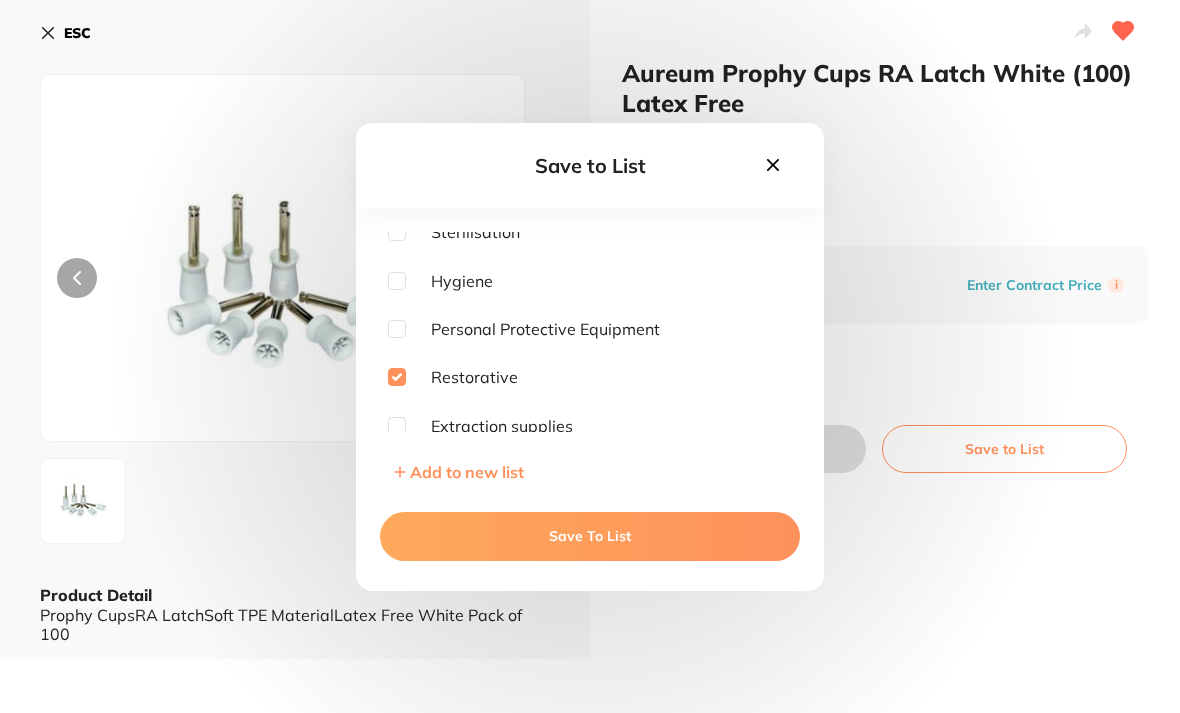 scroll, scrollTop: 0, scrollLeft: 0, axis: both 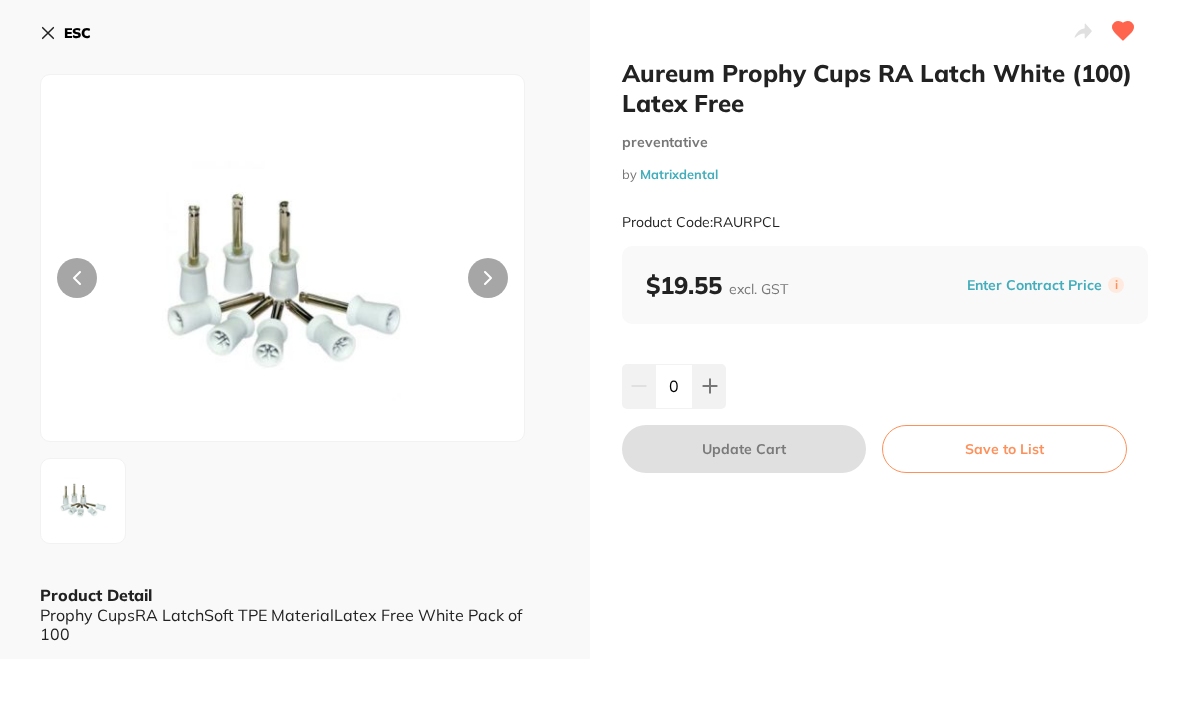 click 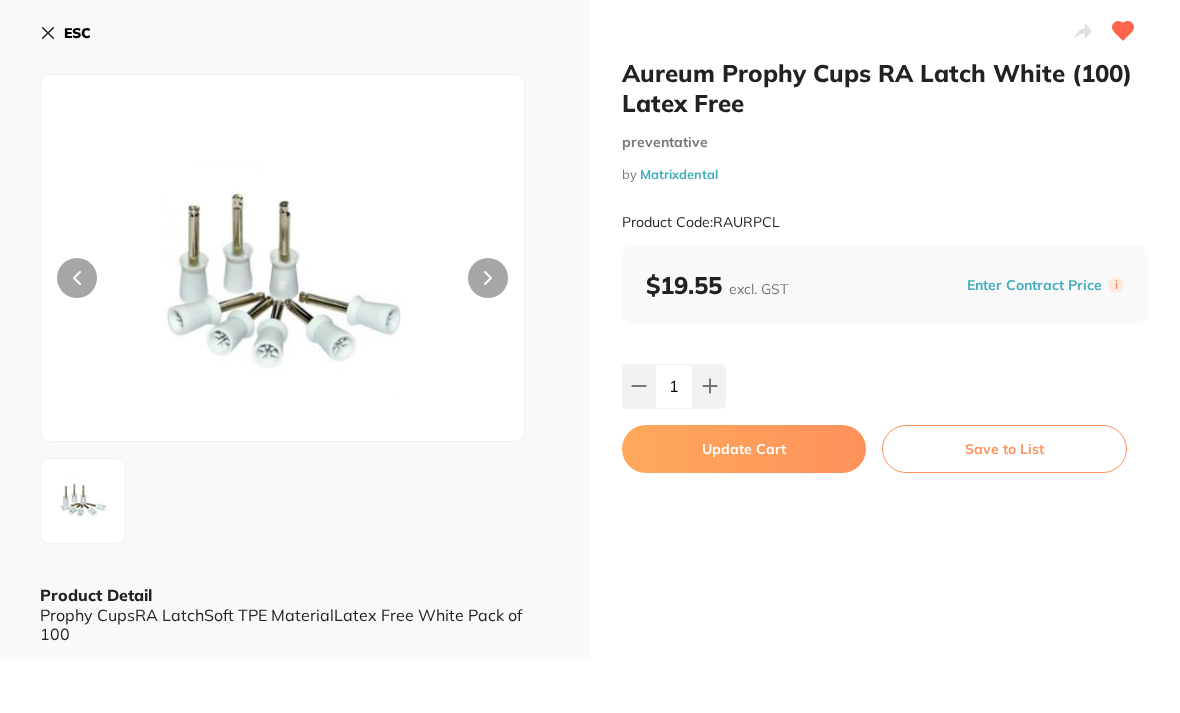scroll, scrollTop: 0, scrollLeft: 0, axis: both 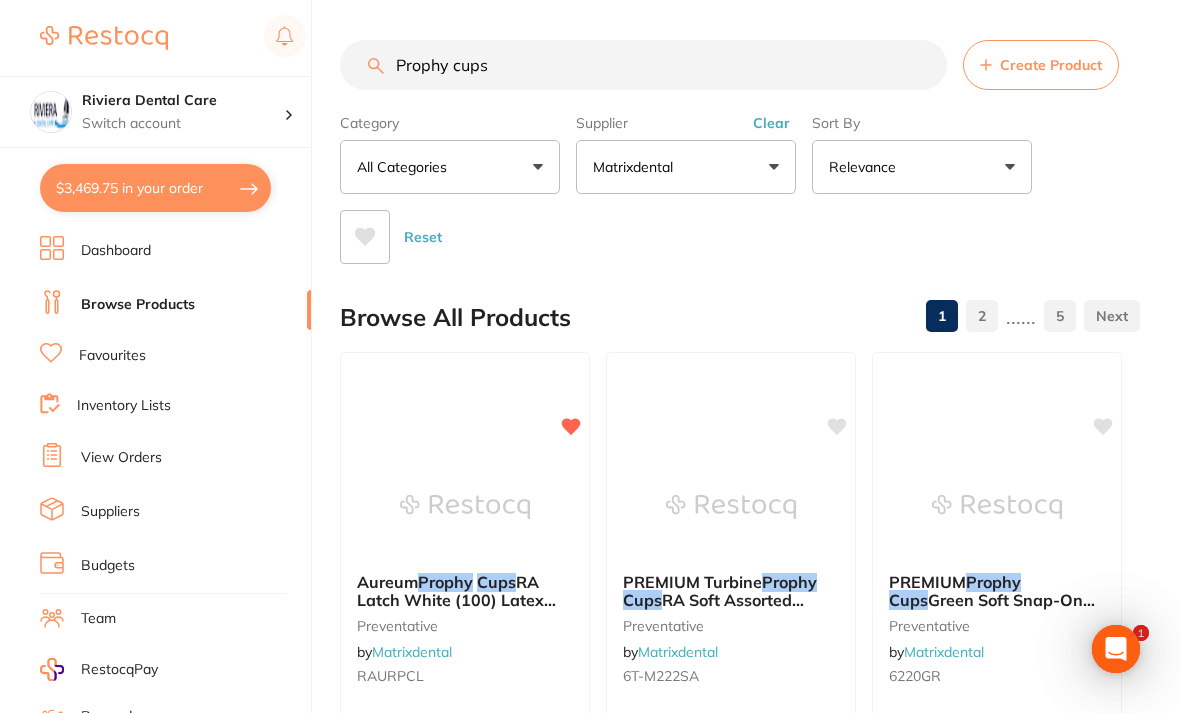 checkbox on "false" 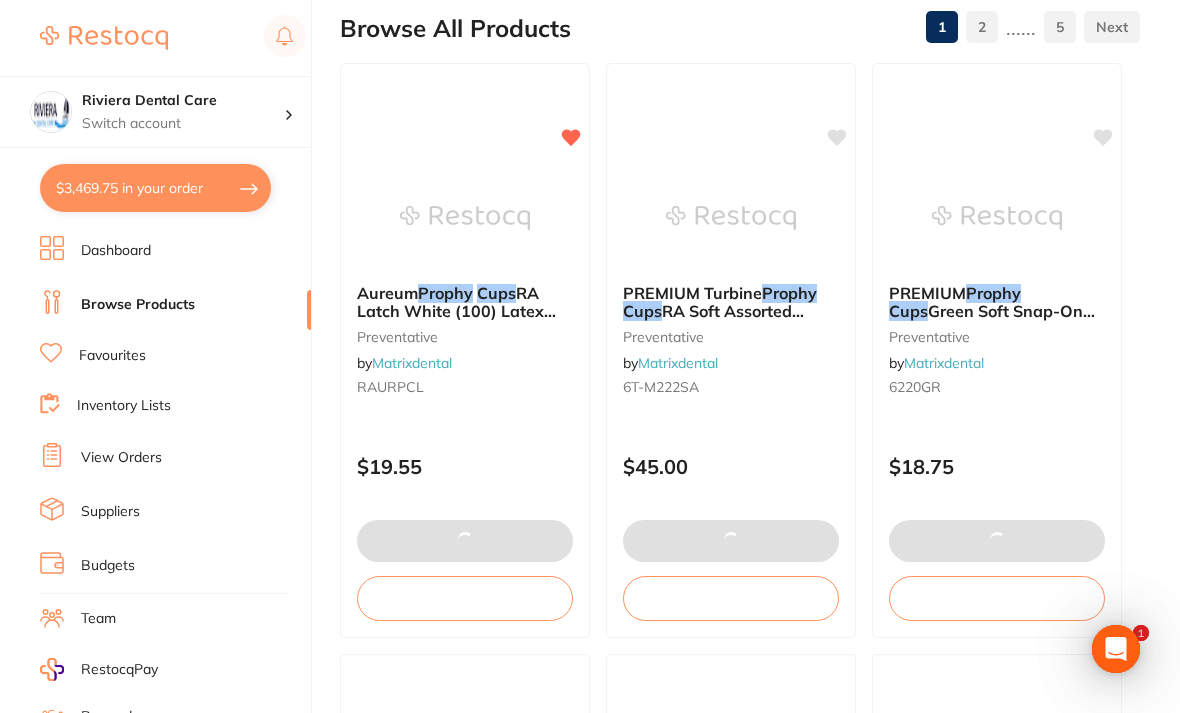 type on "2" 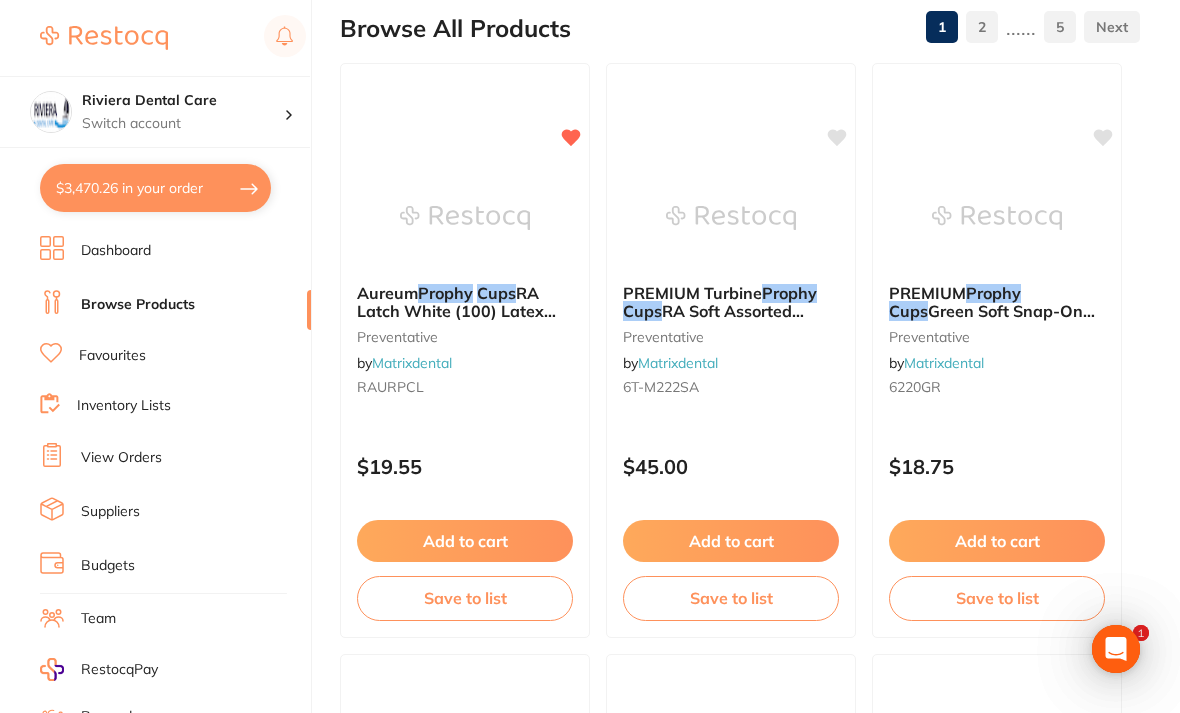 click on "$3,470.26   in your order" at bounding box center (155, 188) 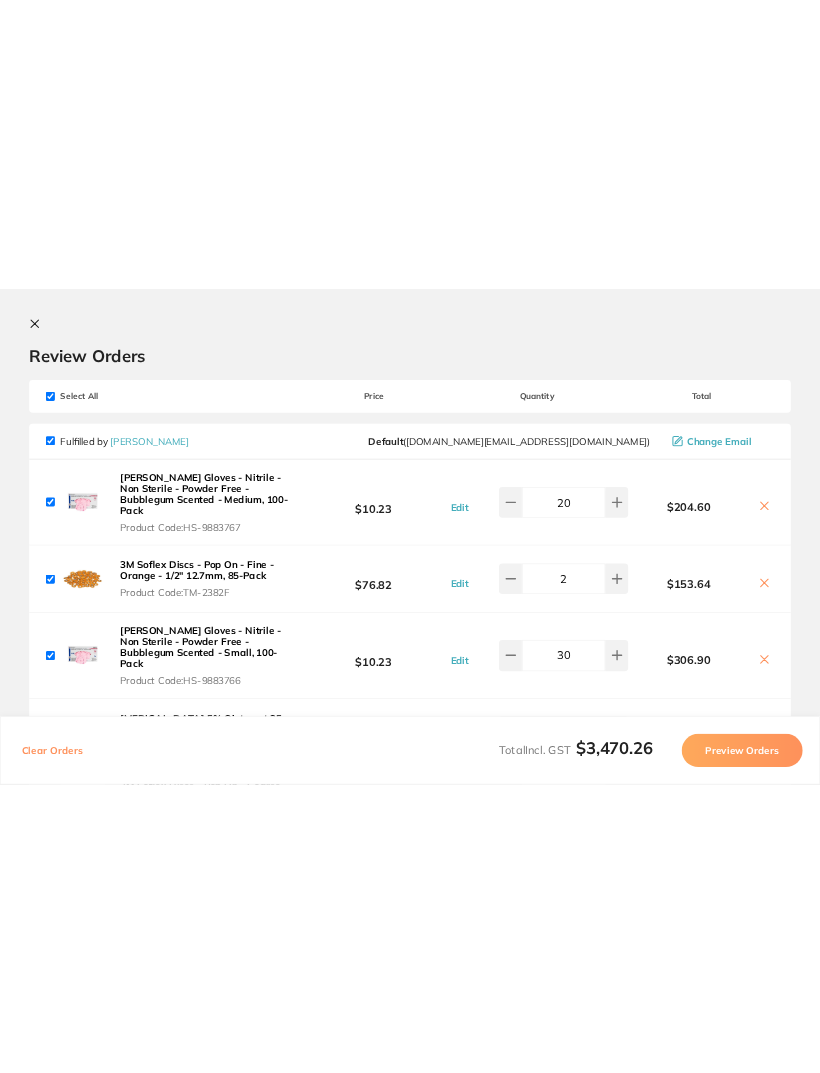 scroll, scrollTop: 0, scrollLeft: 0, axis: both 